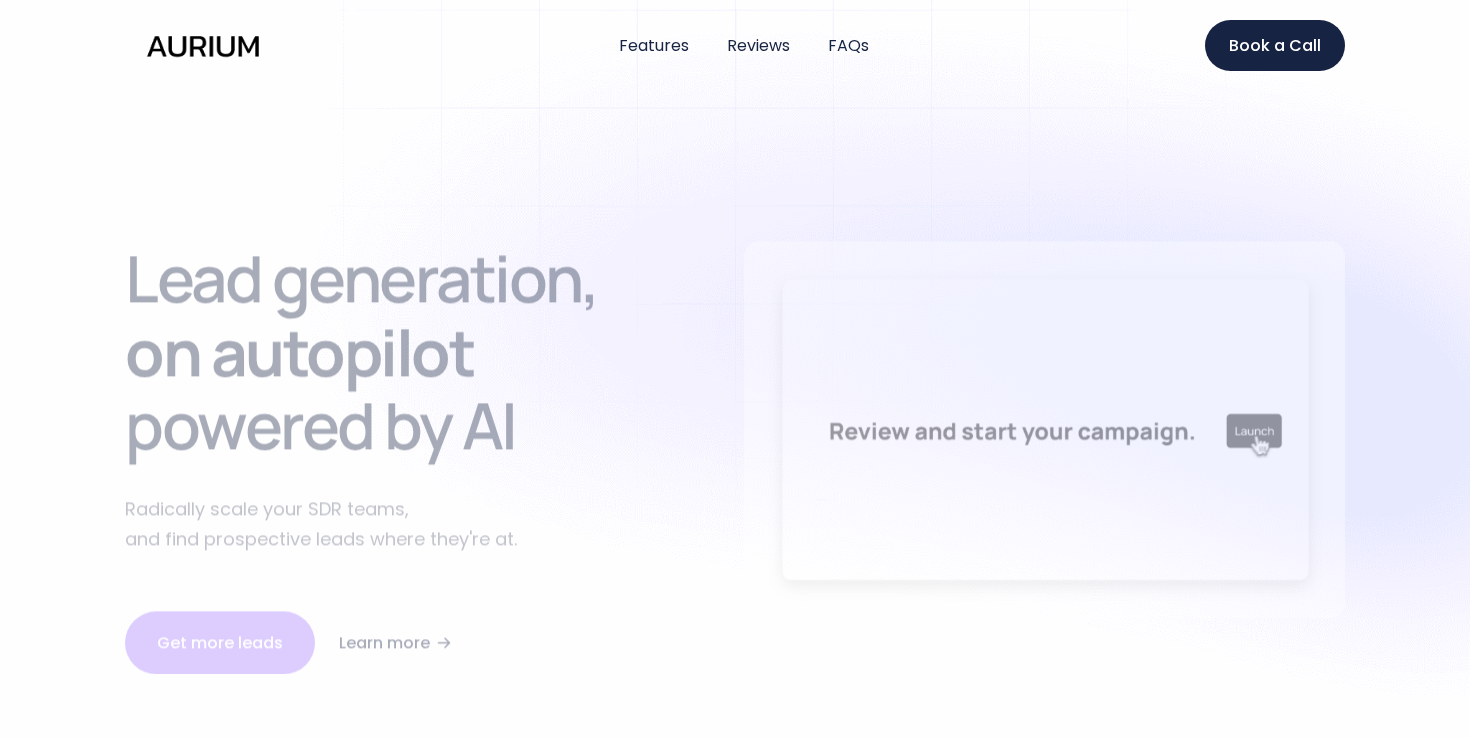 scroll, scrollTop: 0, scrollLeft: 0, axis: both 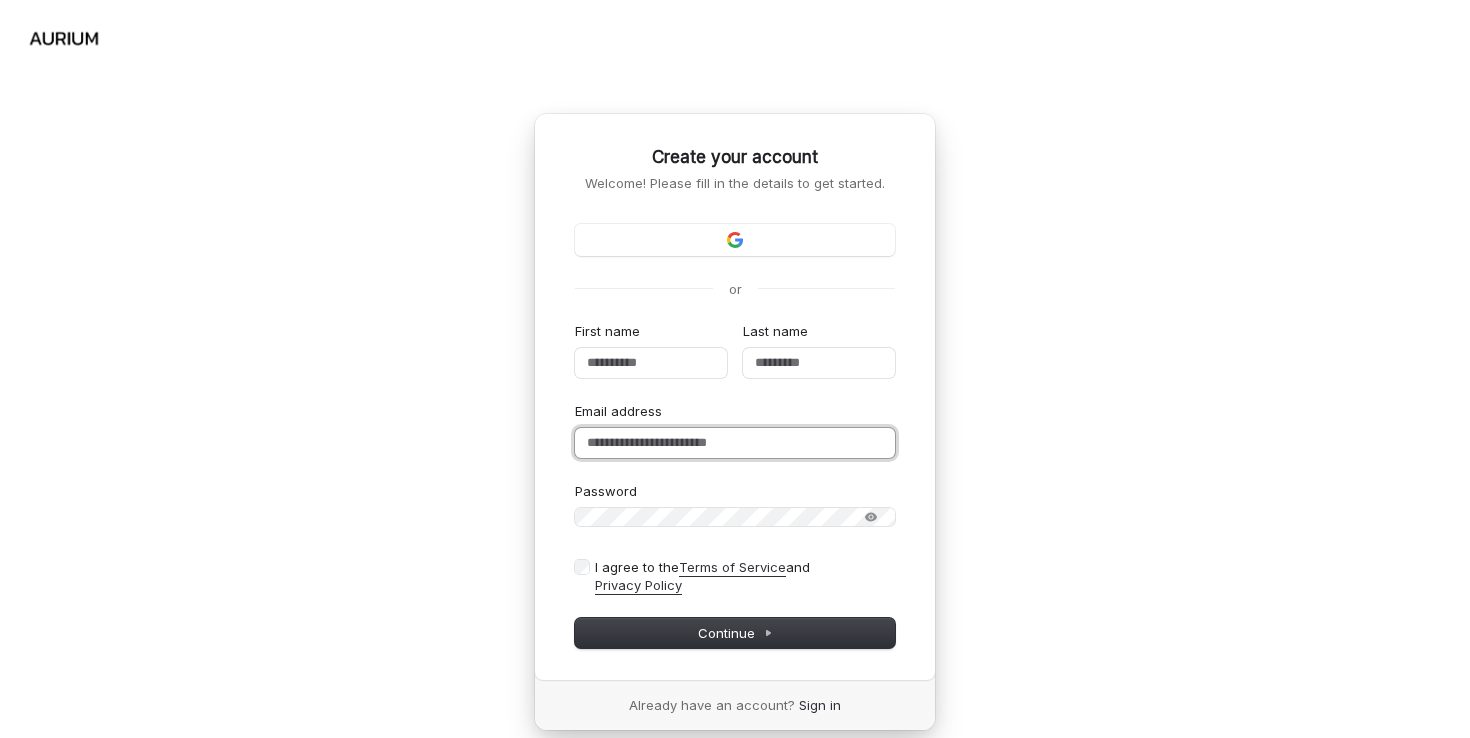 type on "**********" 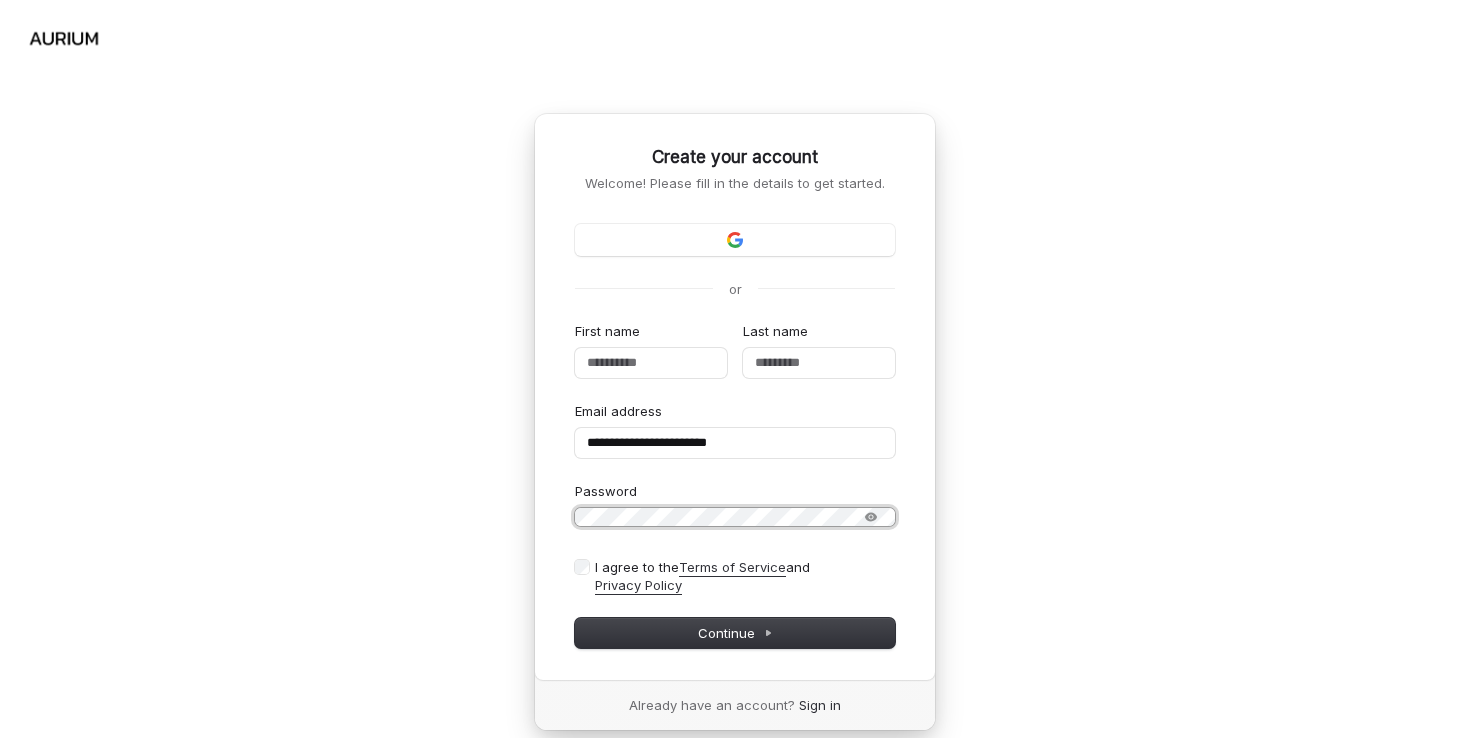 type 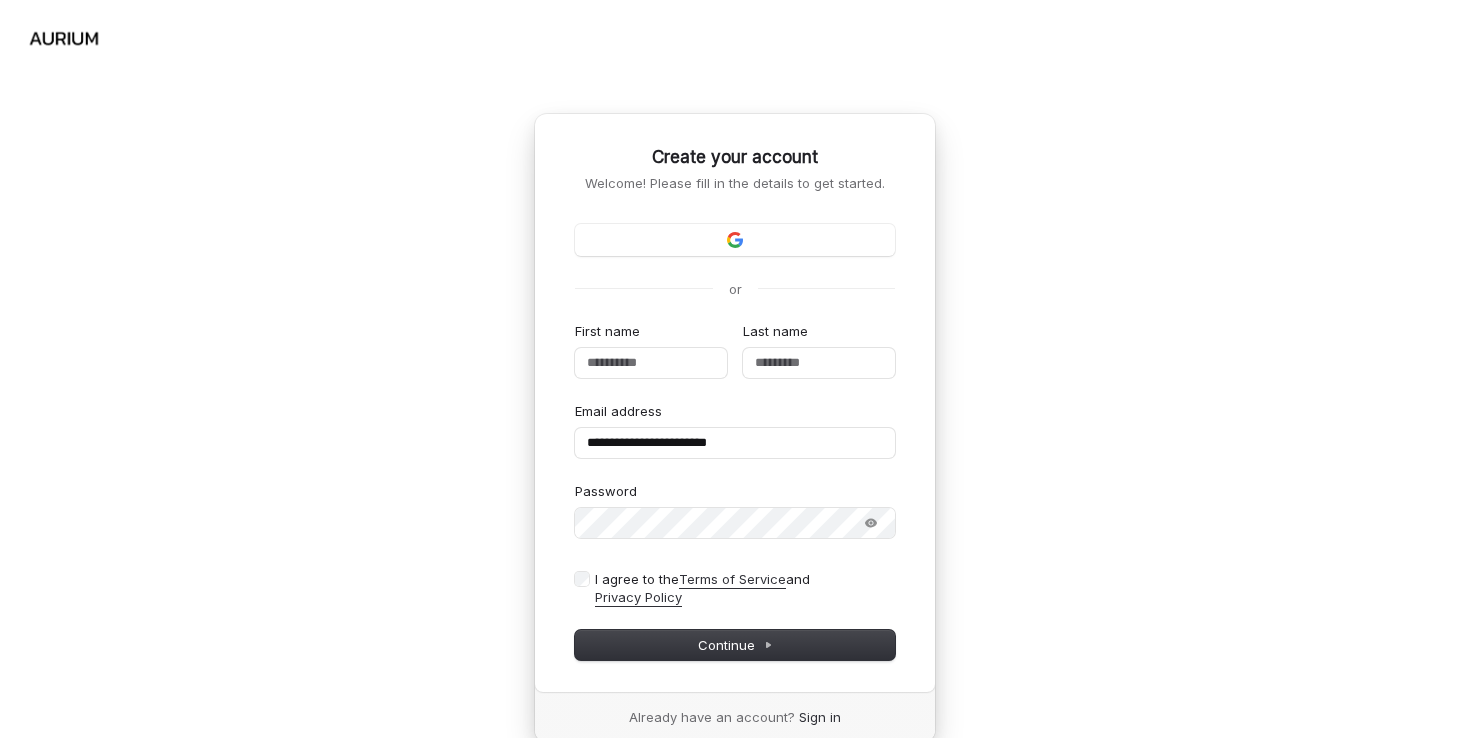 scroll, scrollTop: 0, scrollLeft: 0, axis: both 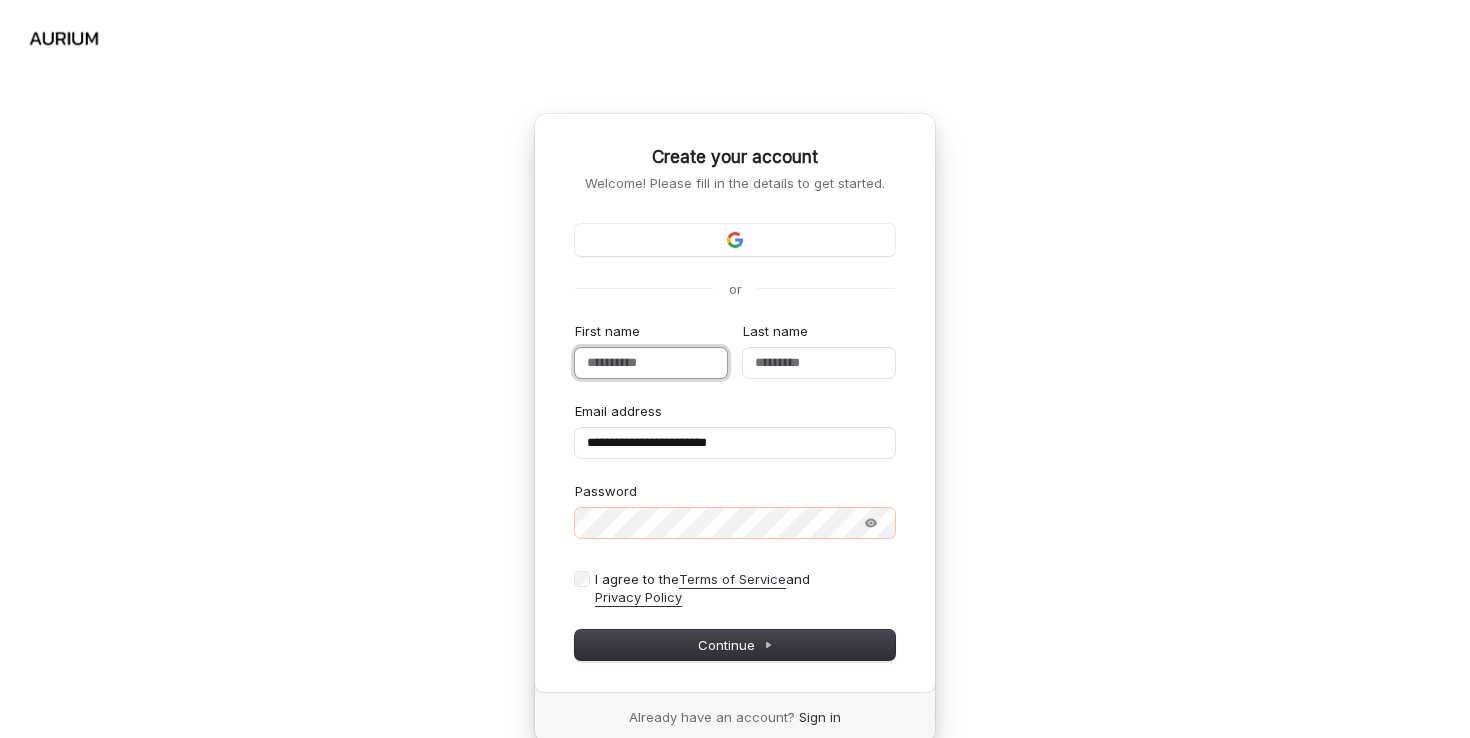 type 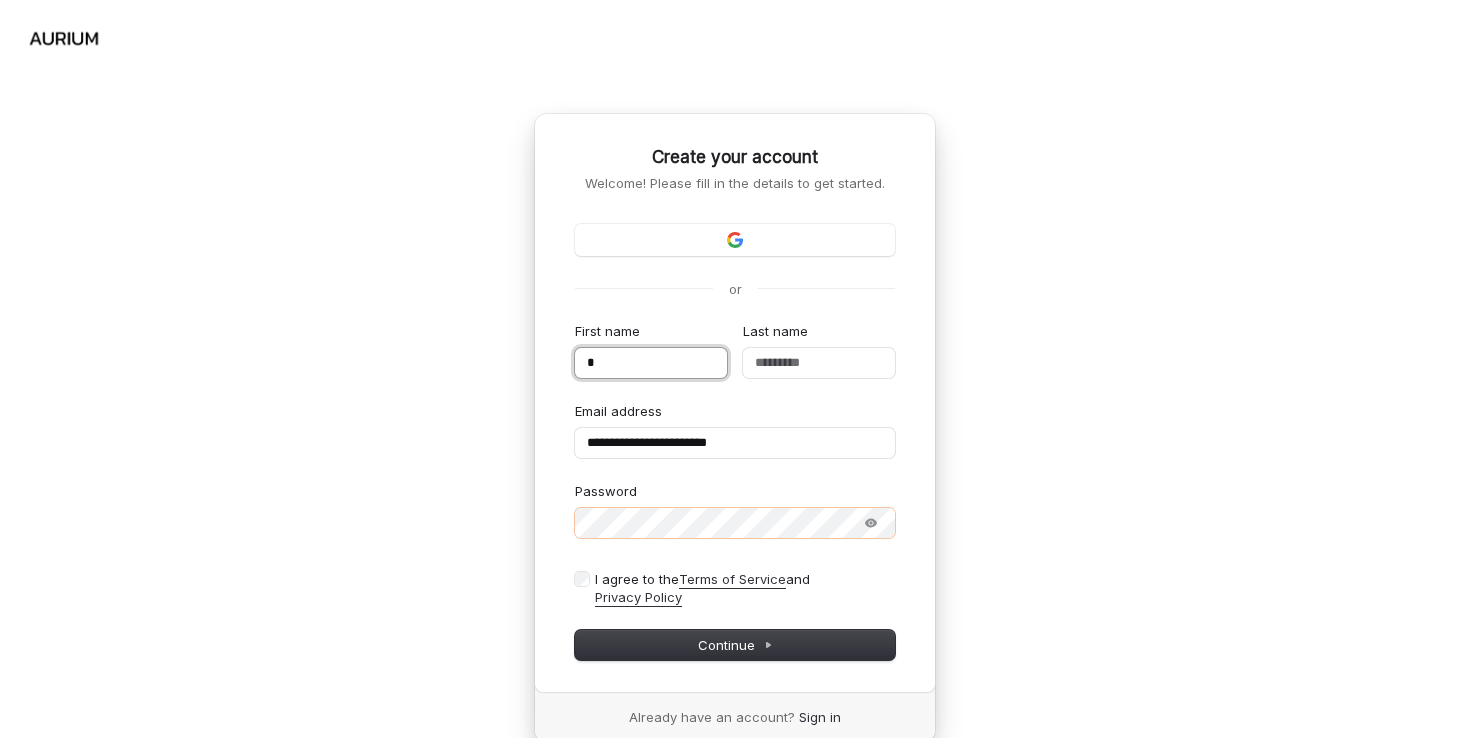 type on "**" 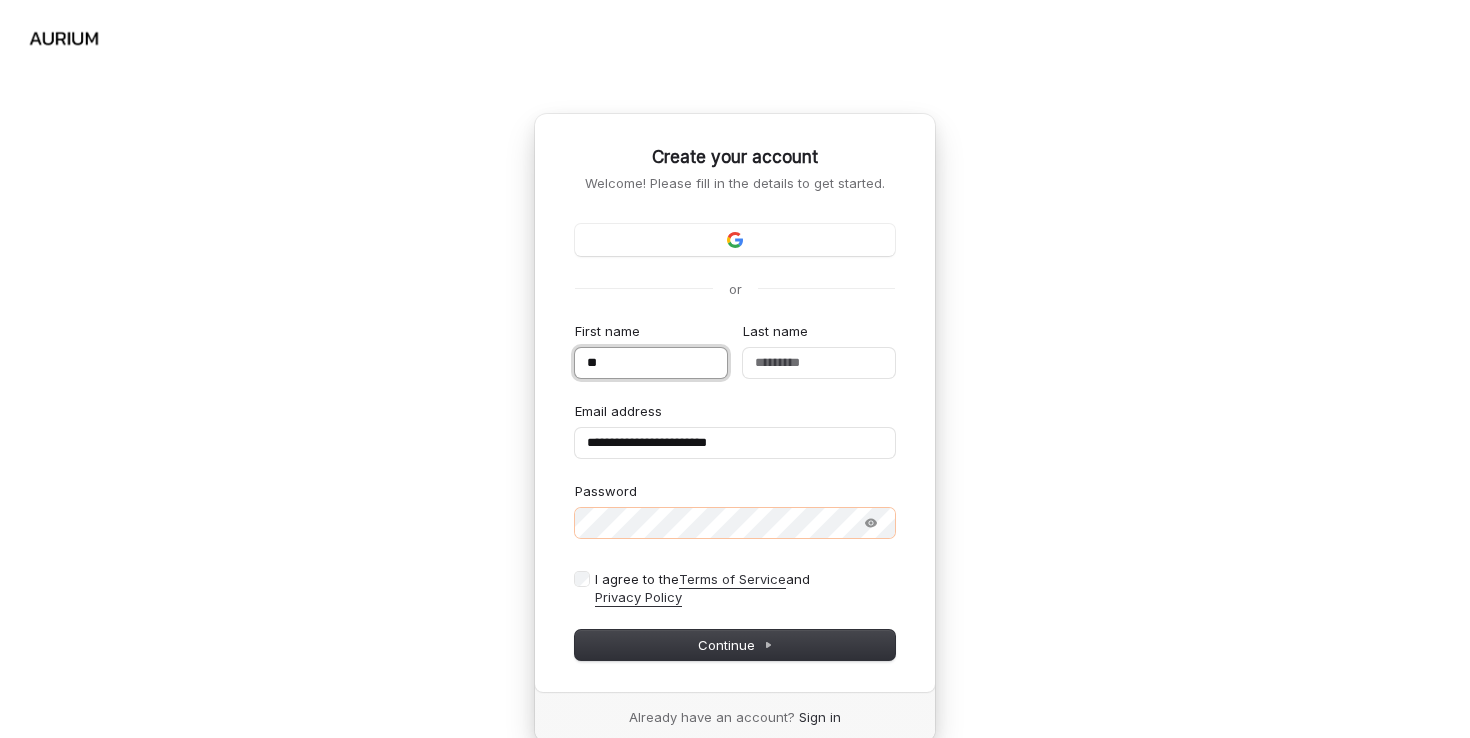 type on "***" 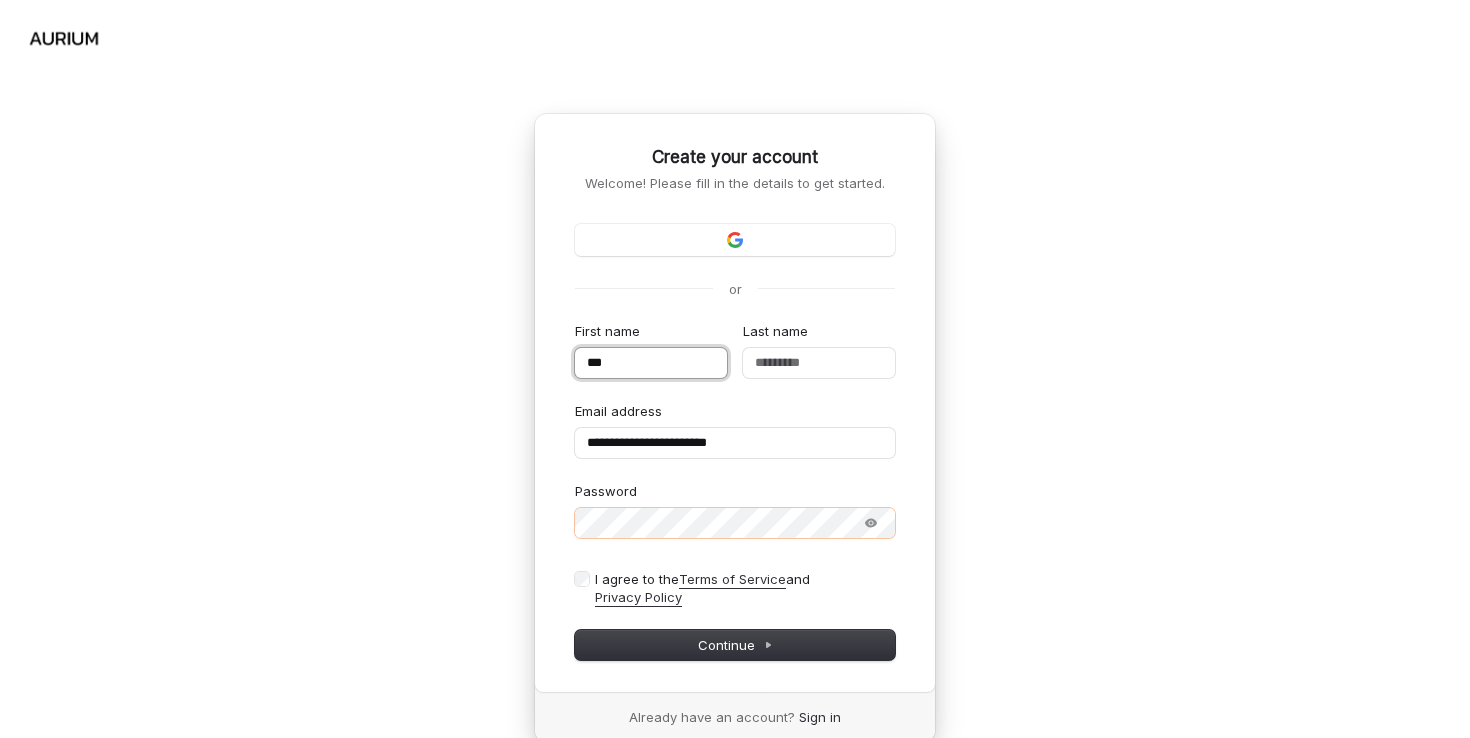 type on "****" 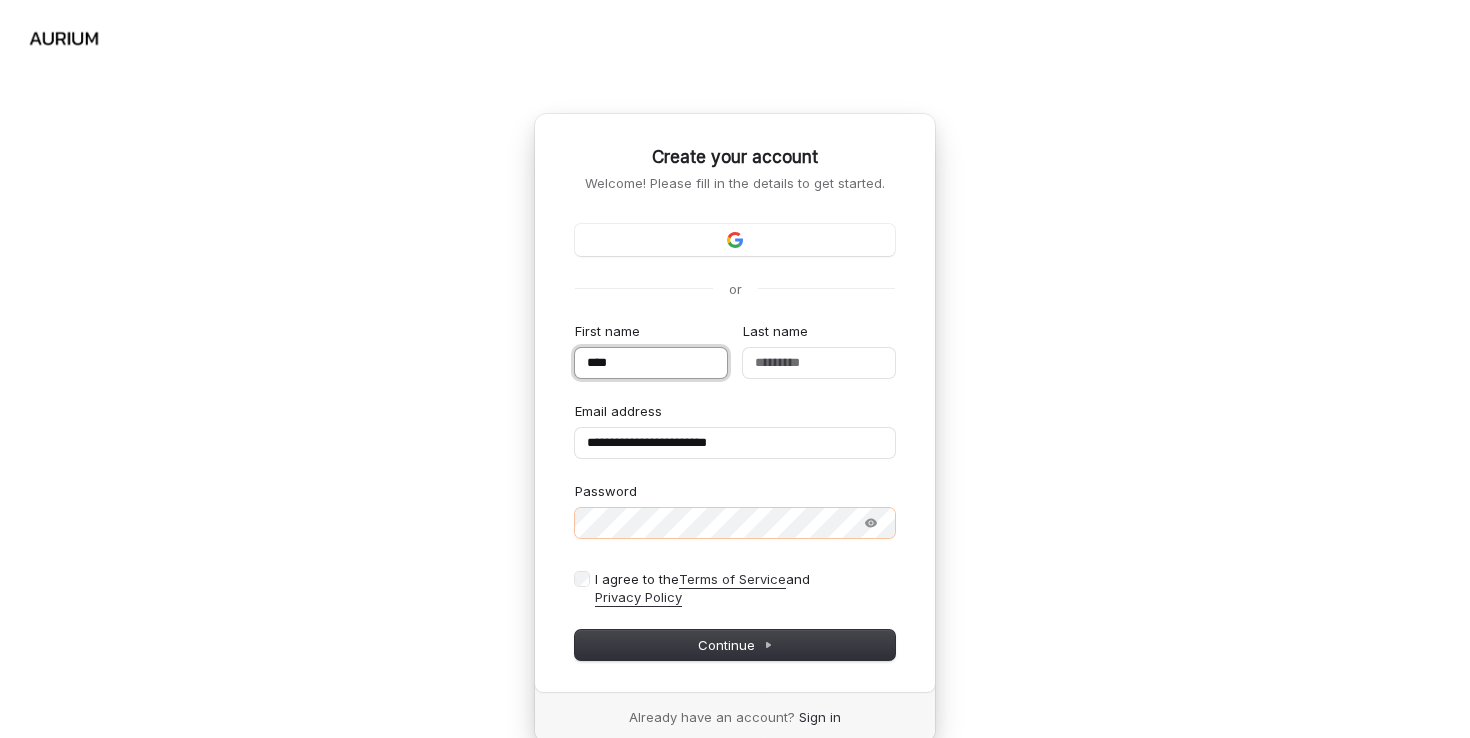 type on "*****" 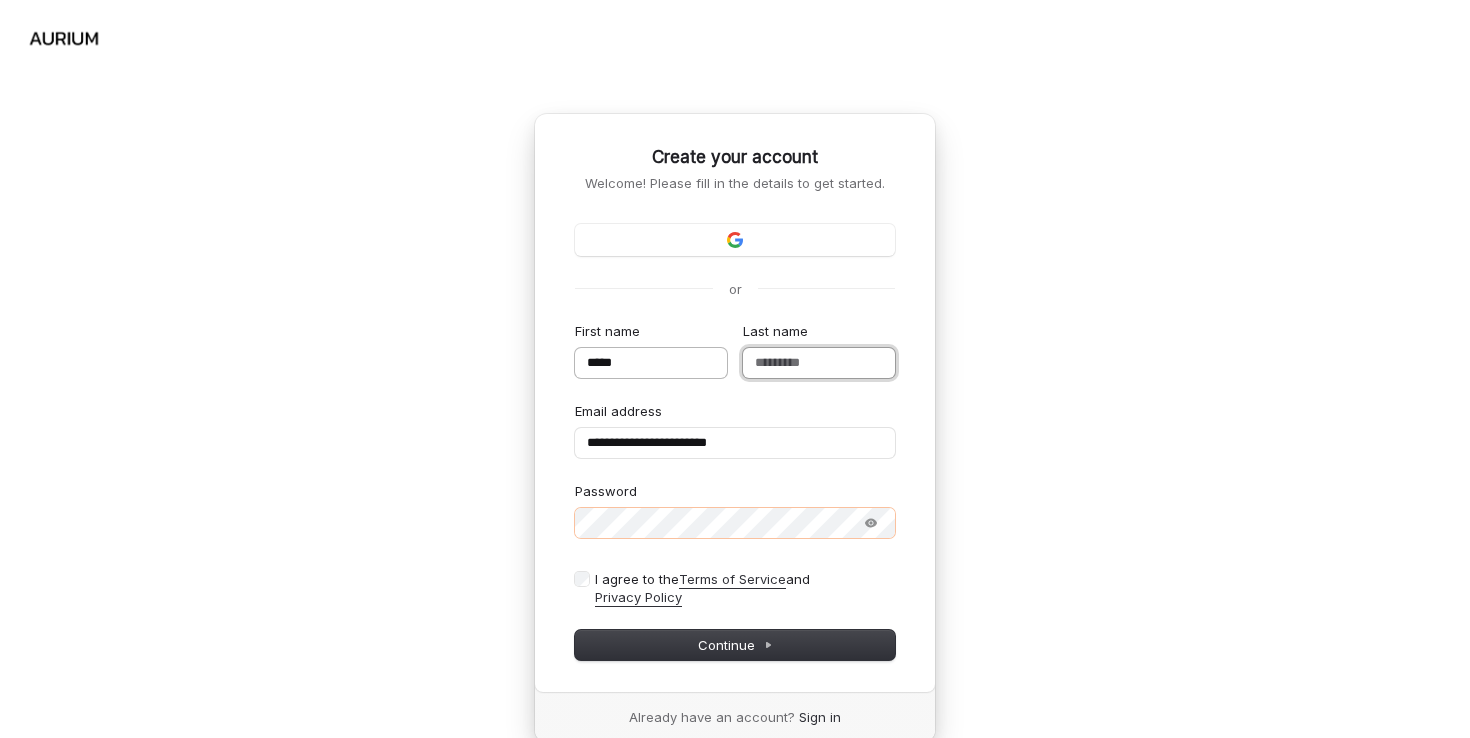 type on "*****" 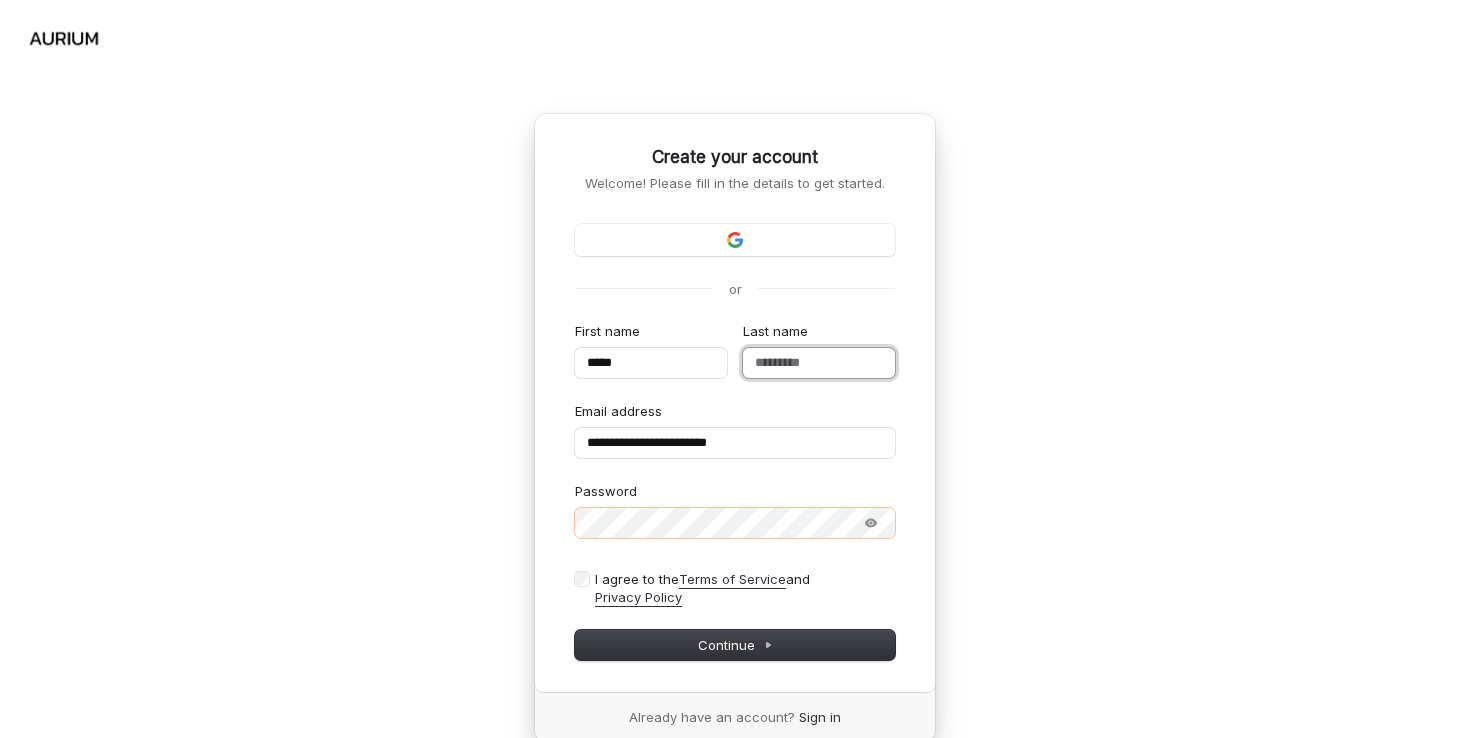 type on "*****" 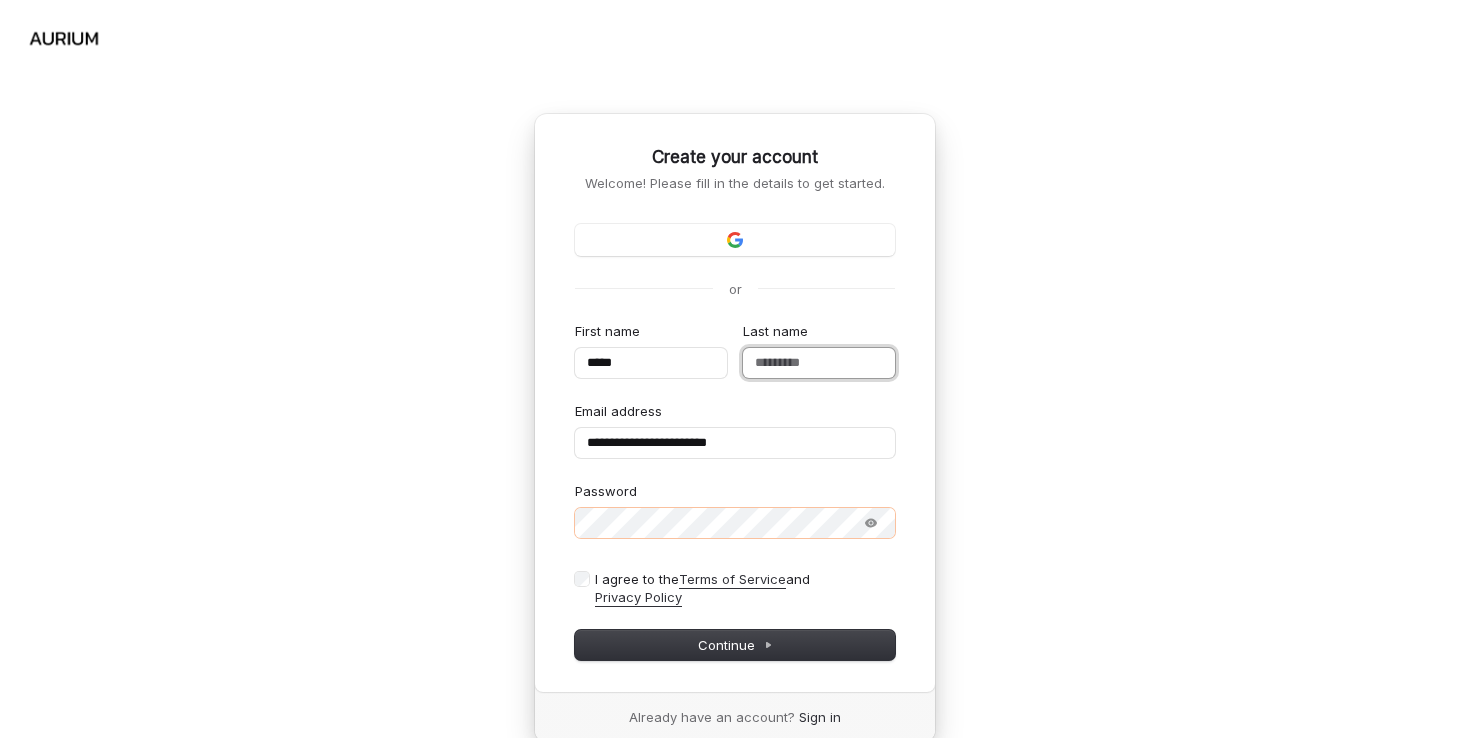 type on "*" 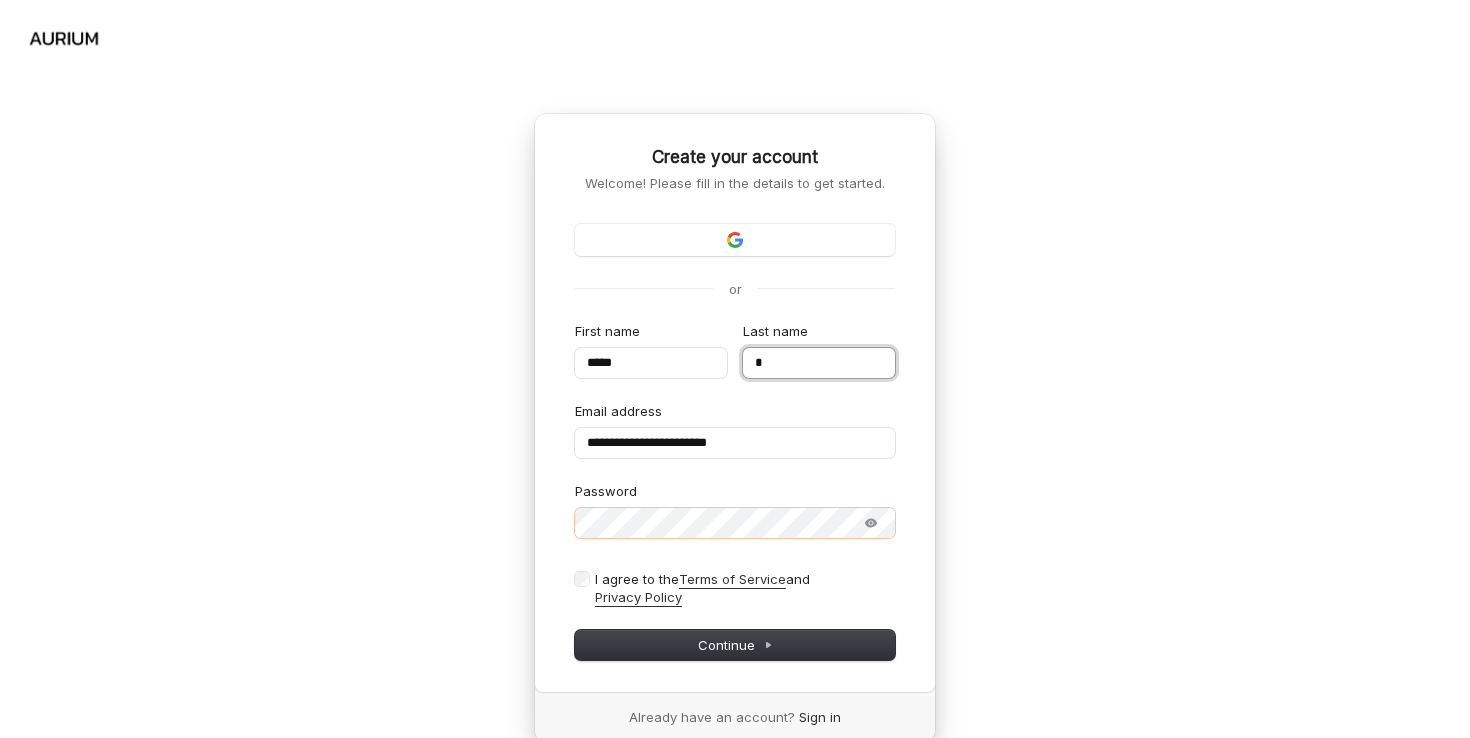 type on "*****" 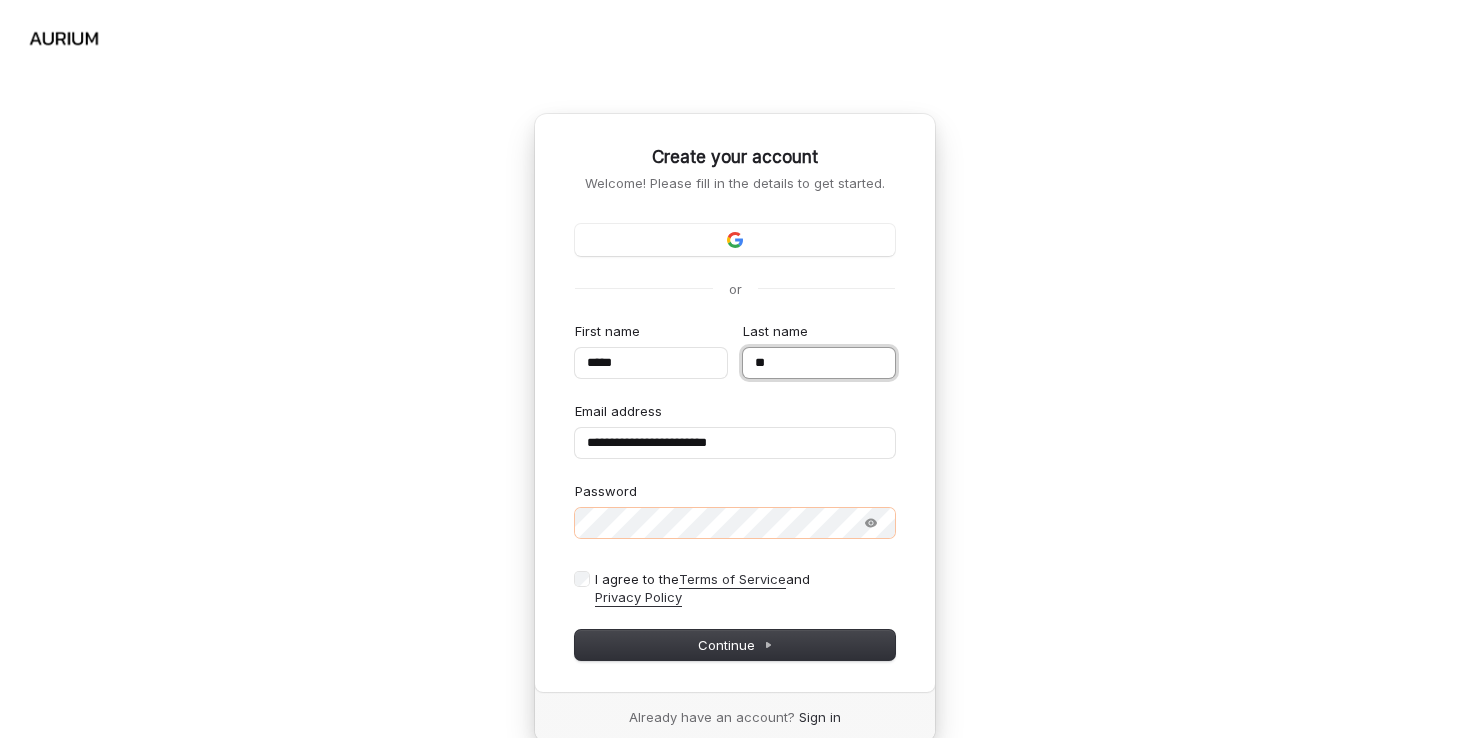 type on "*****" 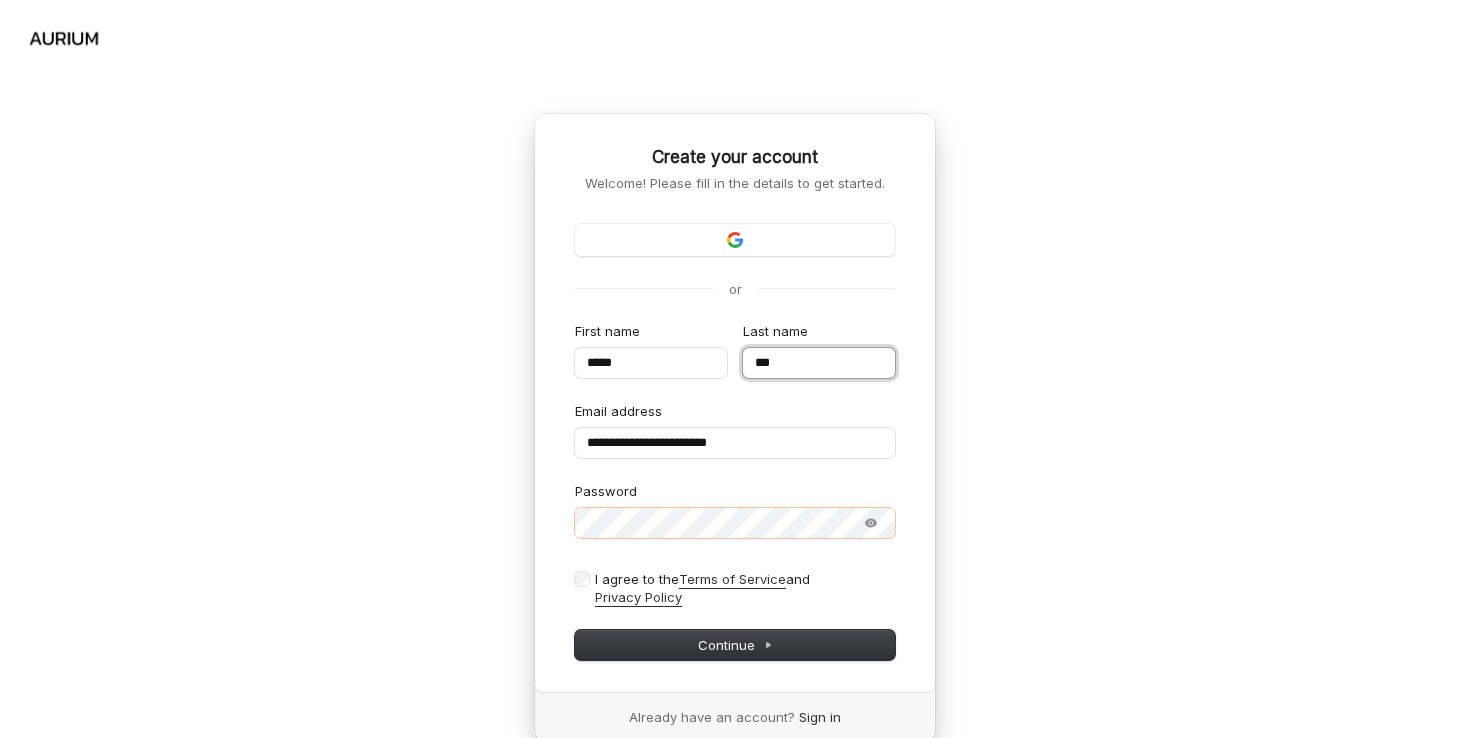 type on "*****" 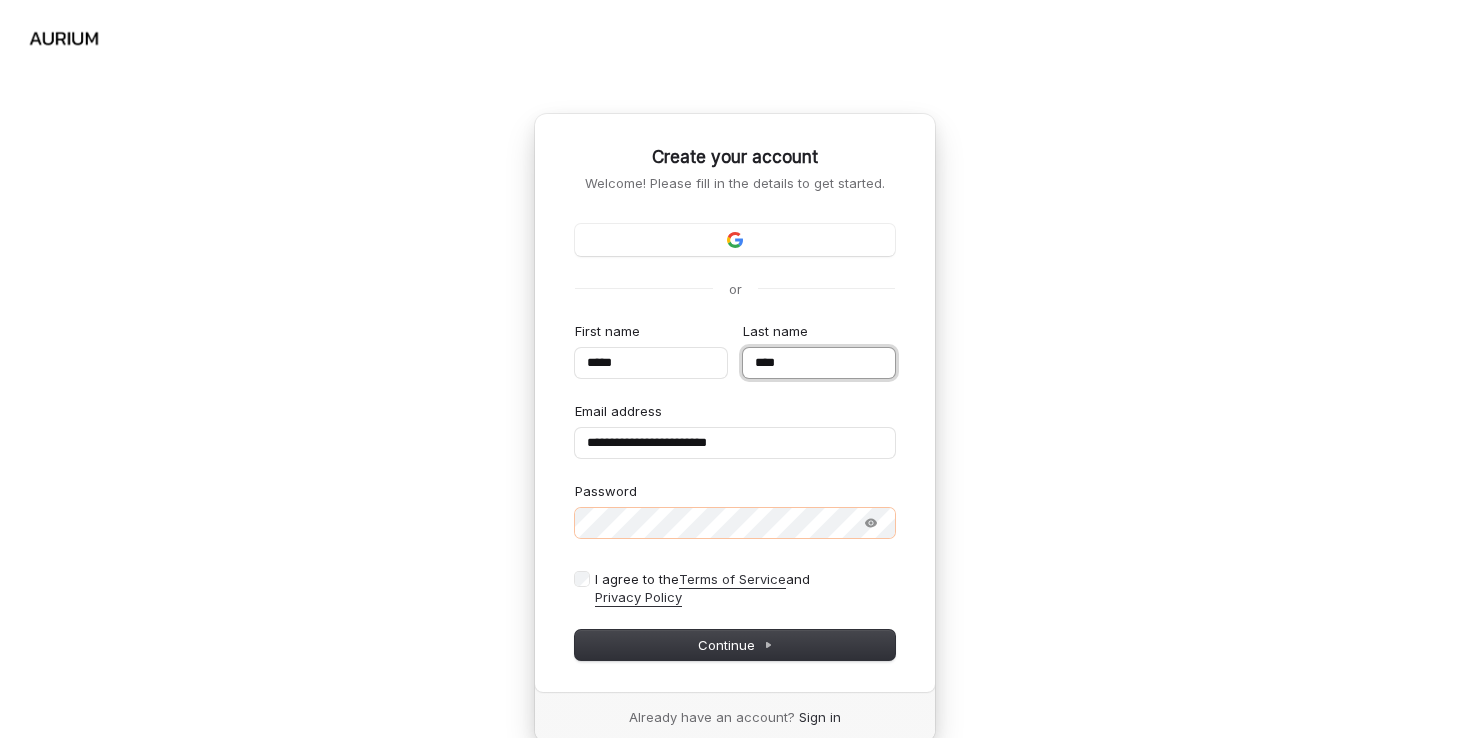 type on "*****" 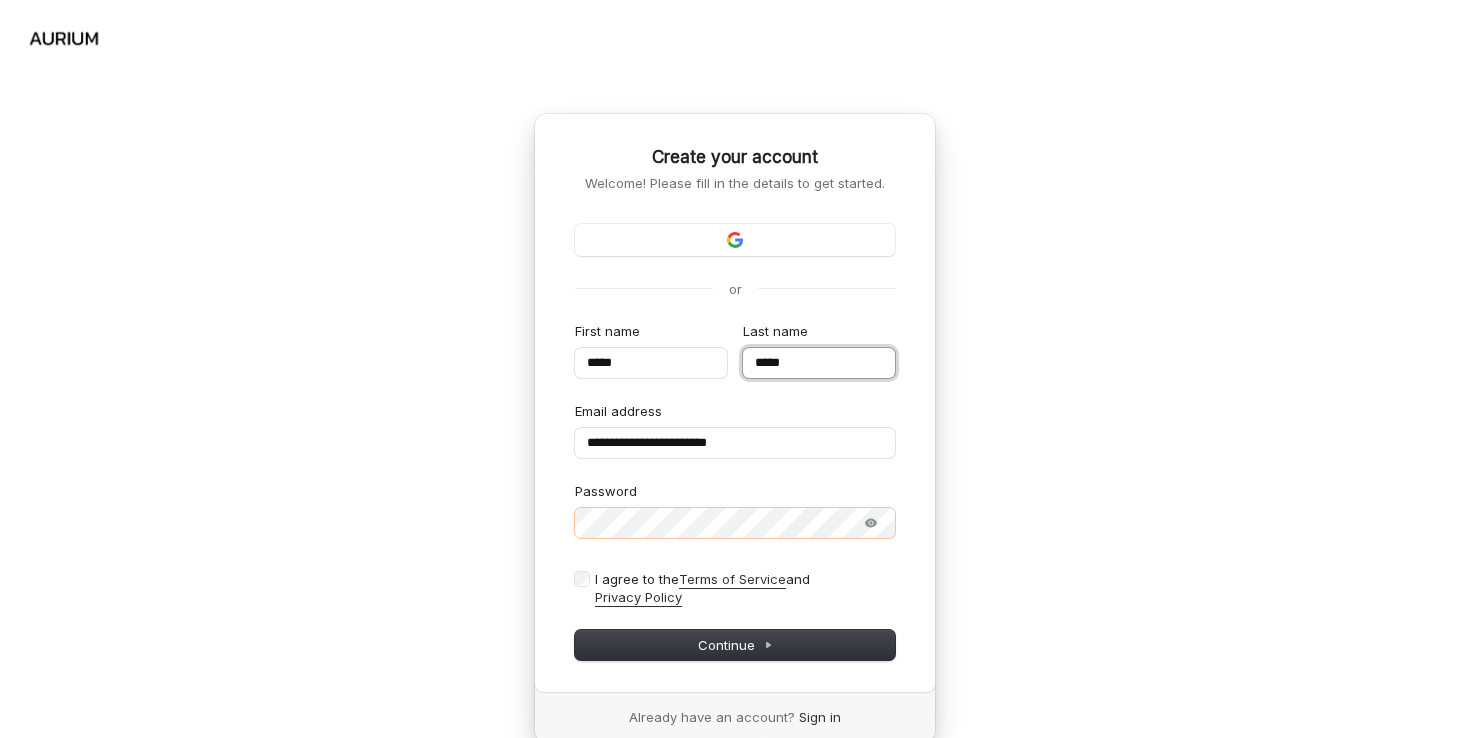 type on "*****" 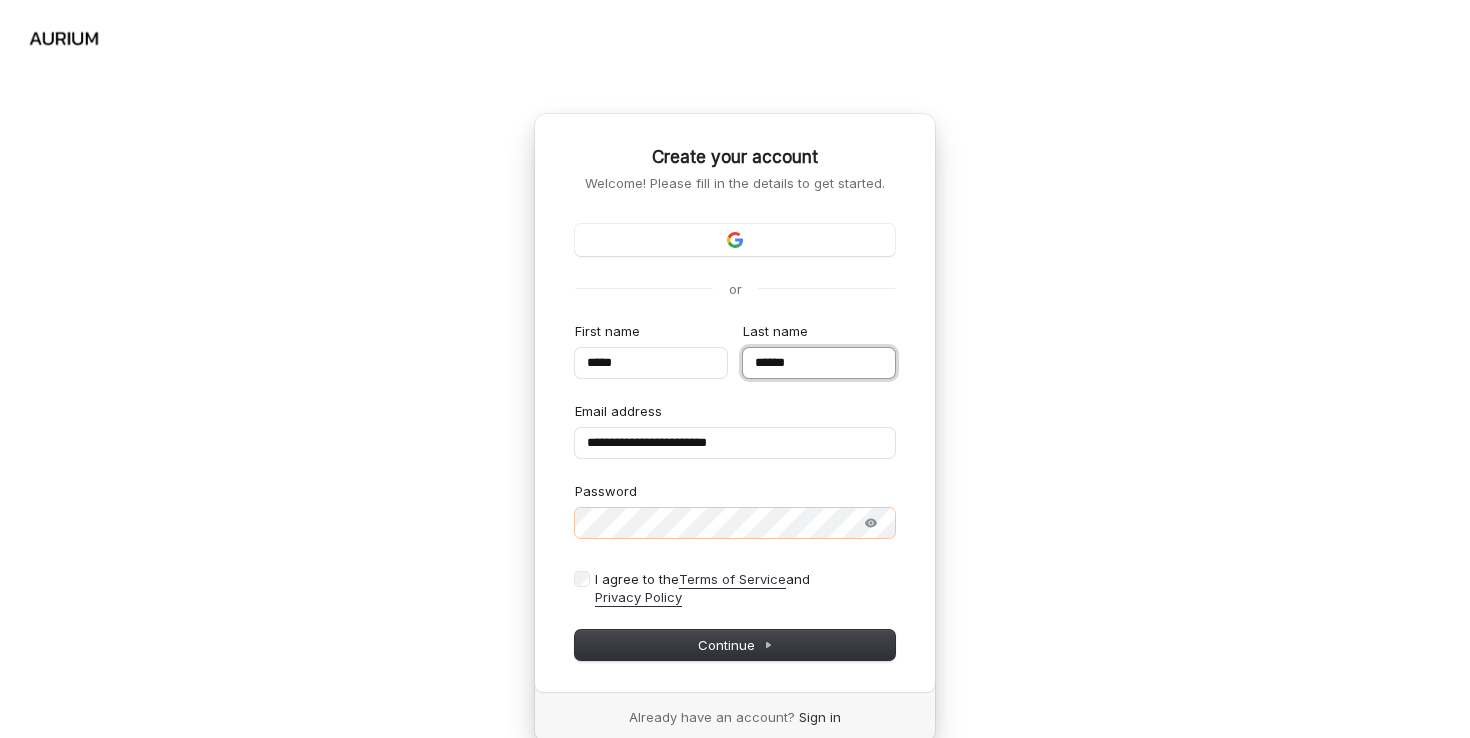 type on "*****" 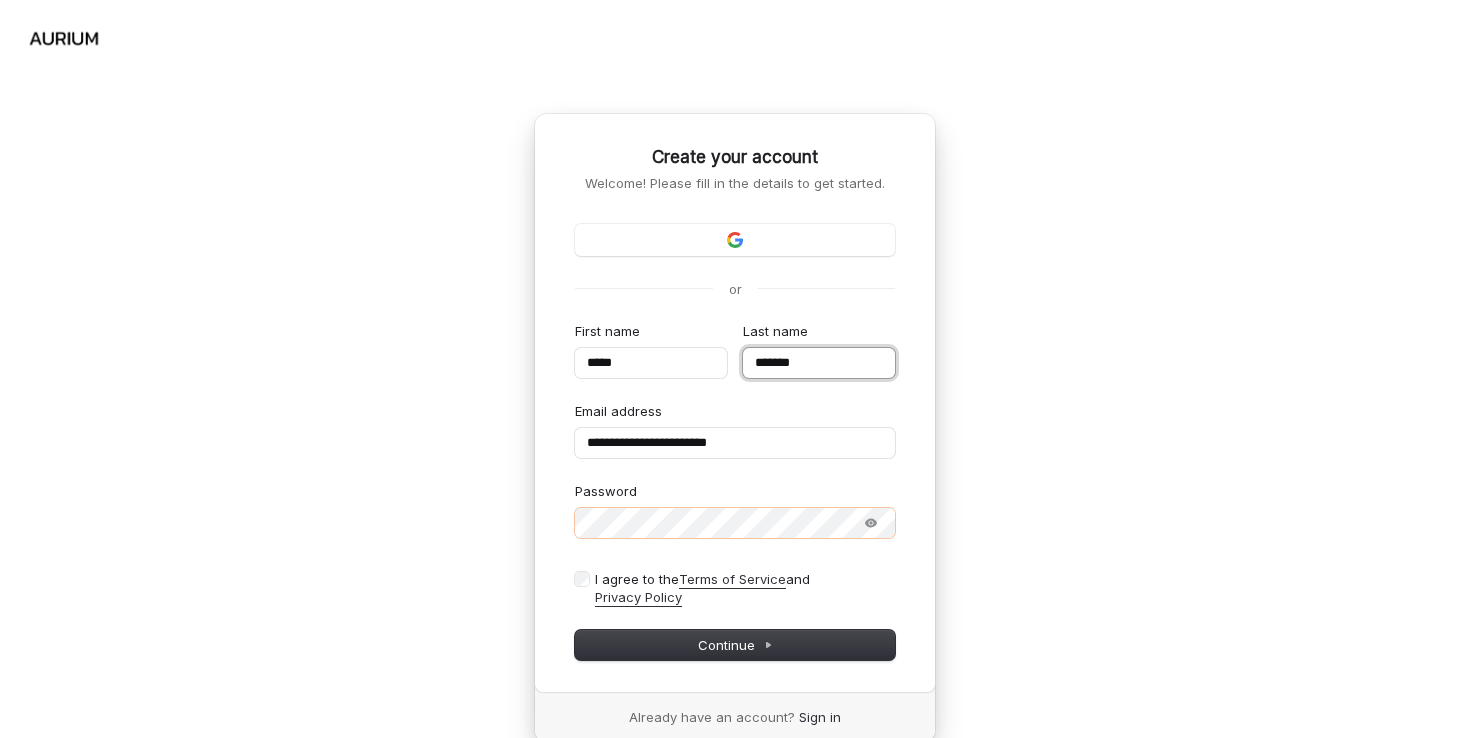 type on "*******" 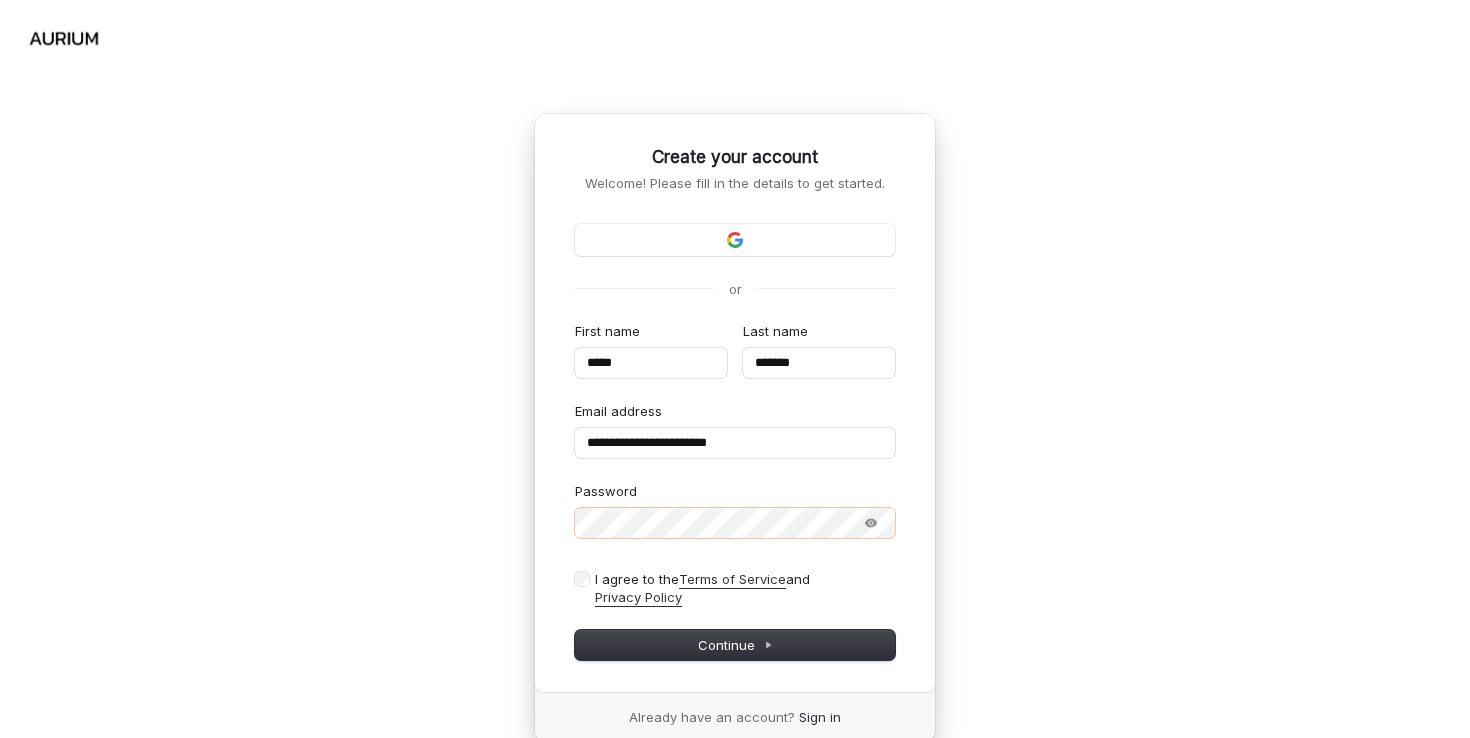 type on "*****" 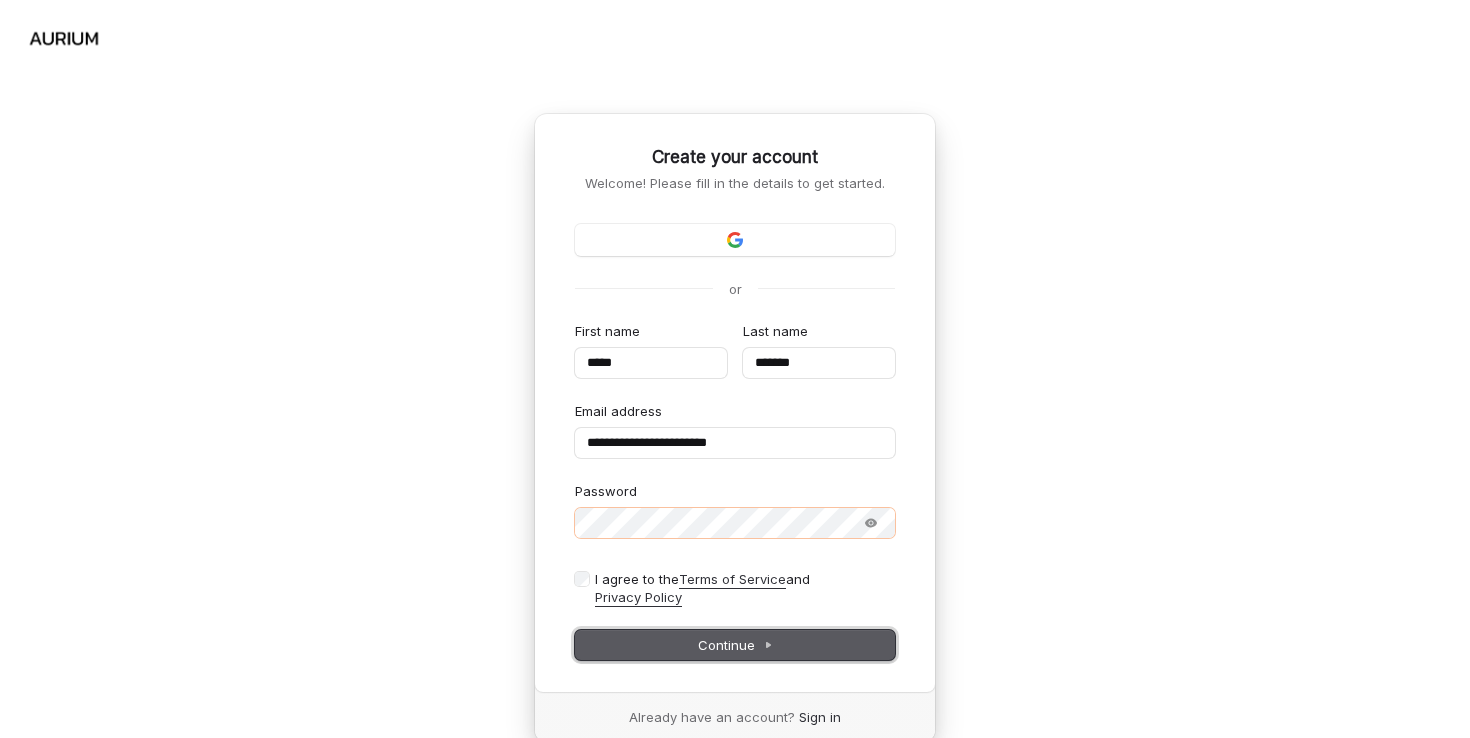 click on "Continue" at bounding box center (735, 645) 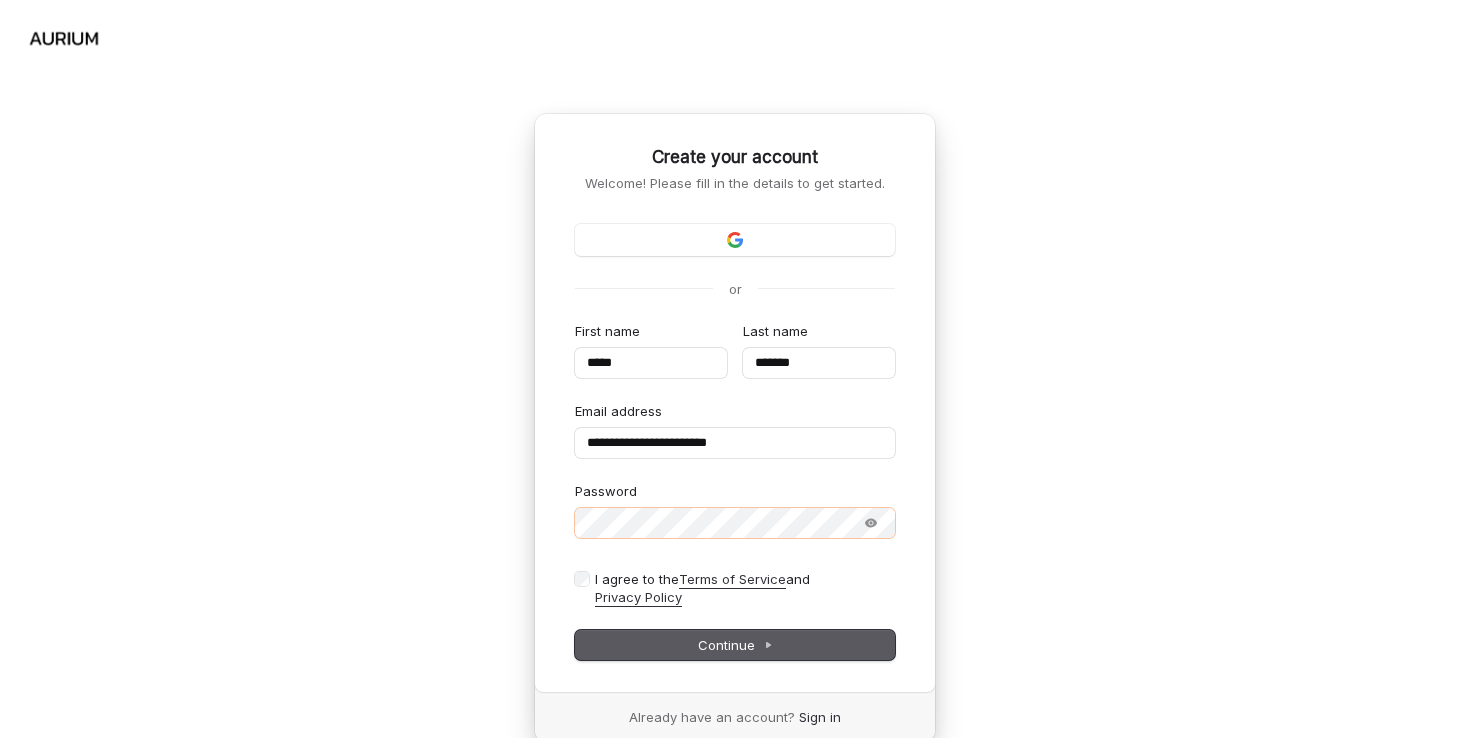 type on "*****" 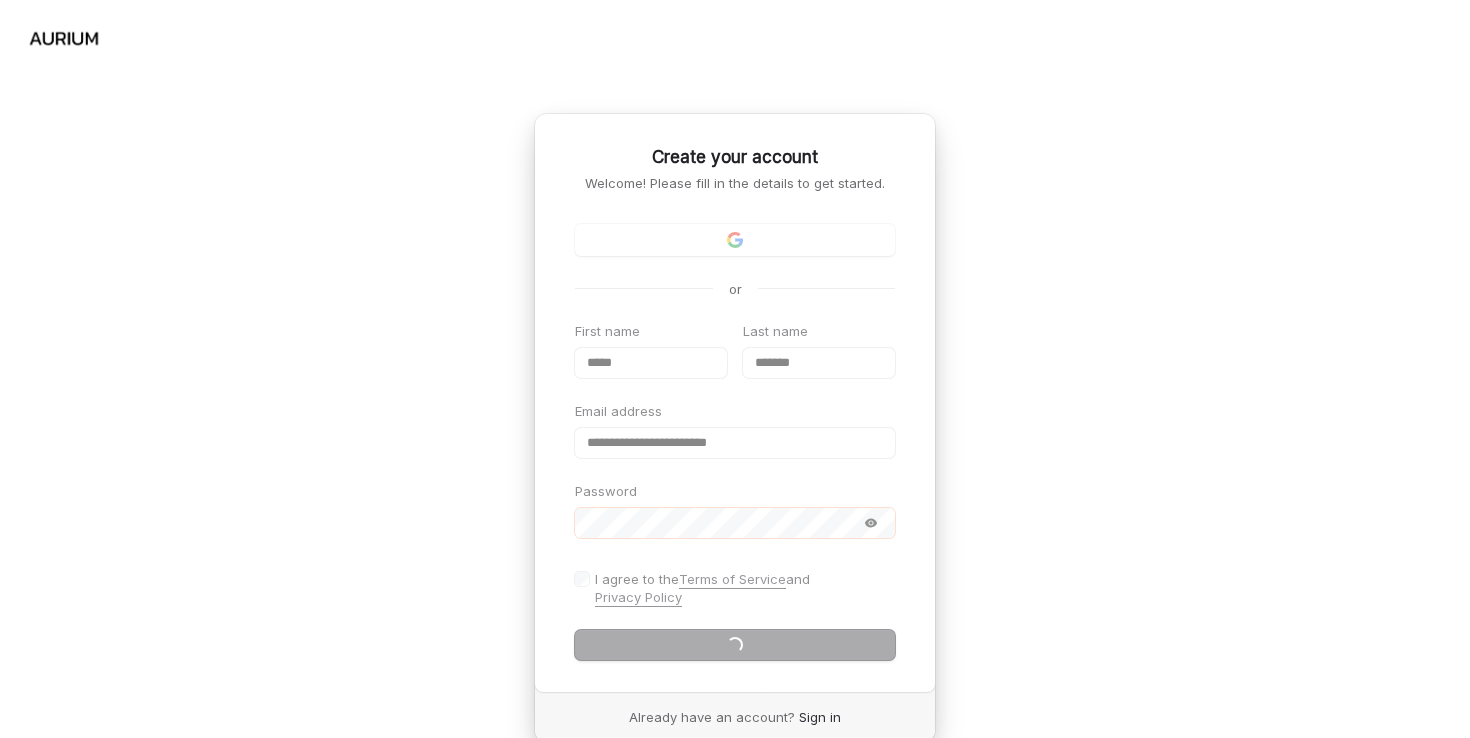 type on "*****" 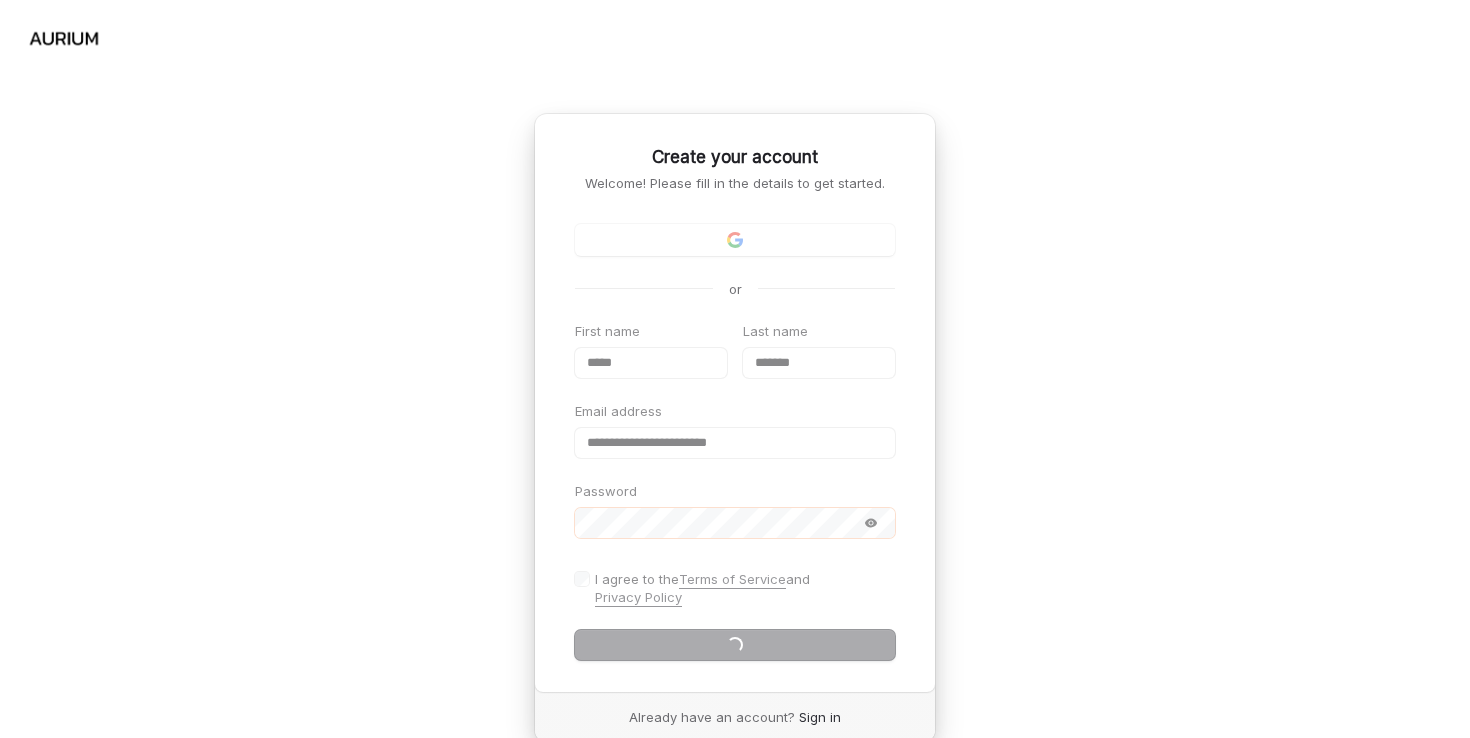 type on "*******" 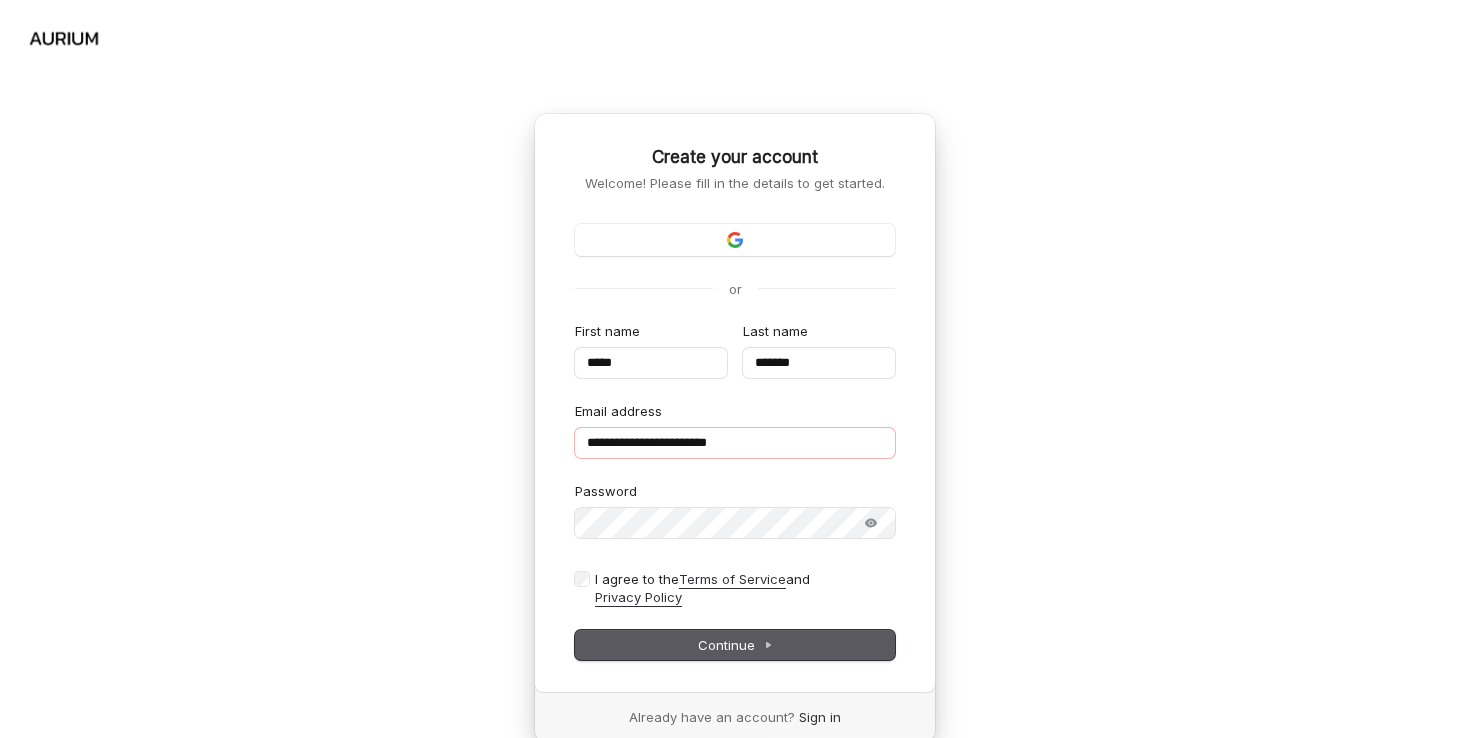 type on "**********" 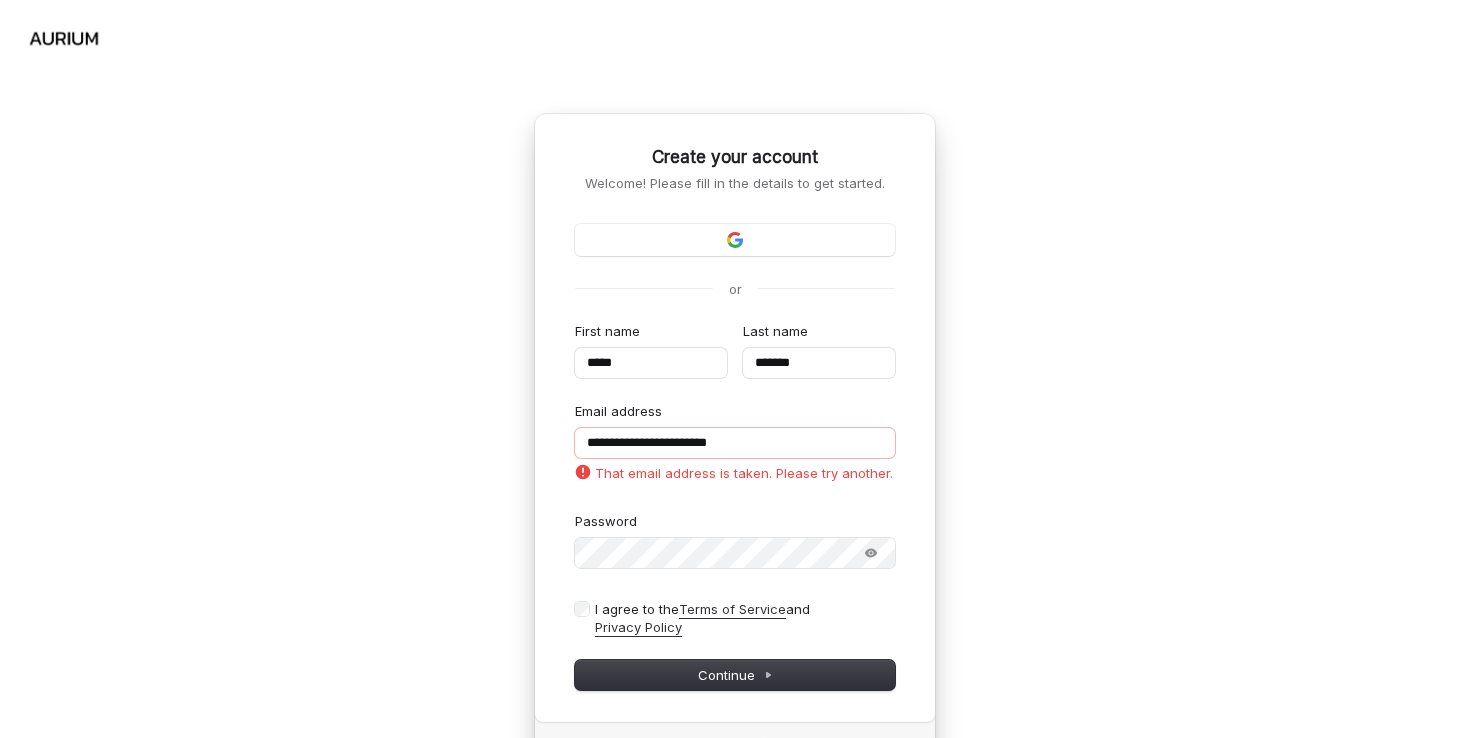 scroll, scrollTop: 50, scrollLeft: 0, axis: vertical 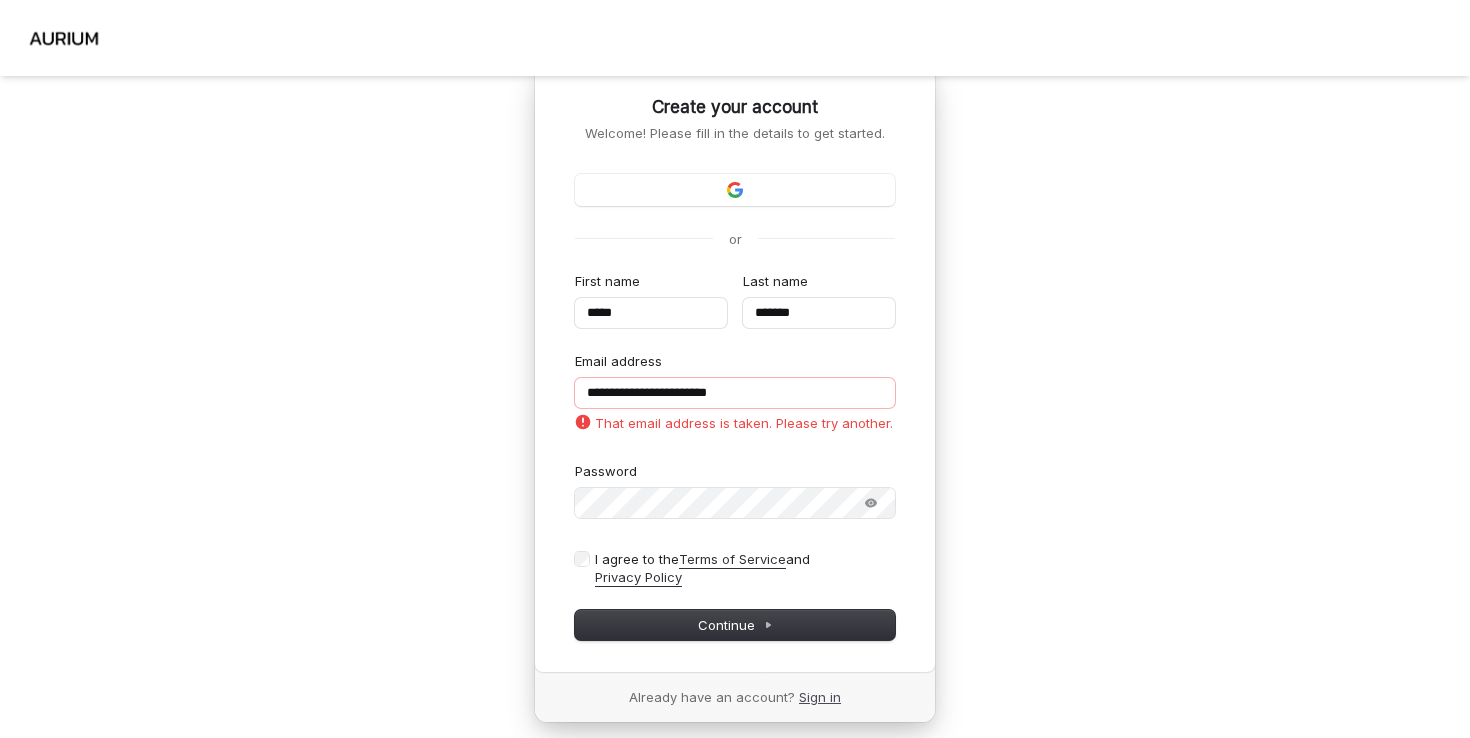 click on "Sign in" at bounding box center (820, 697) 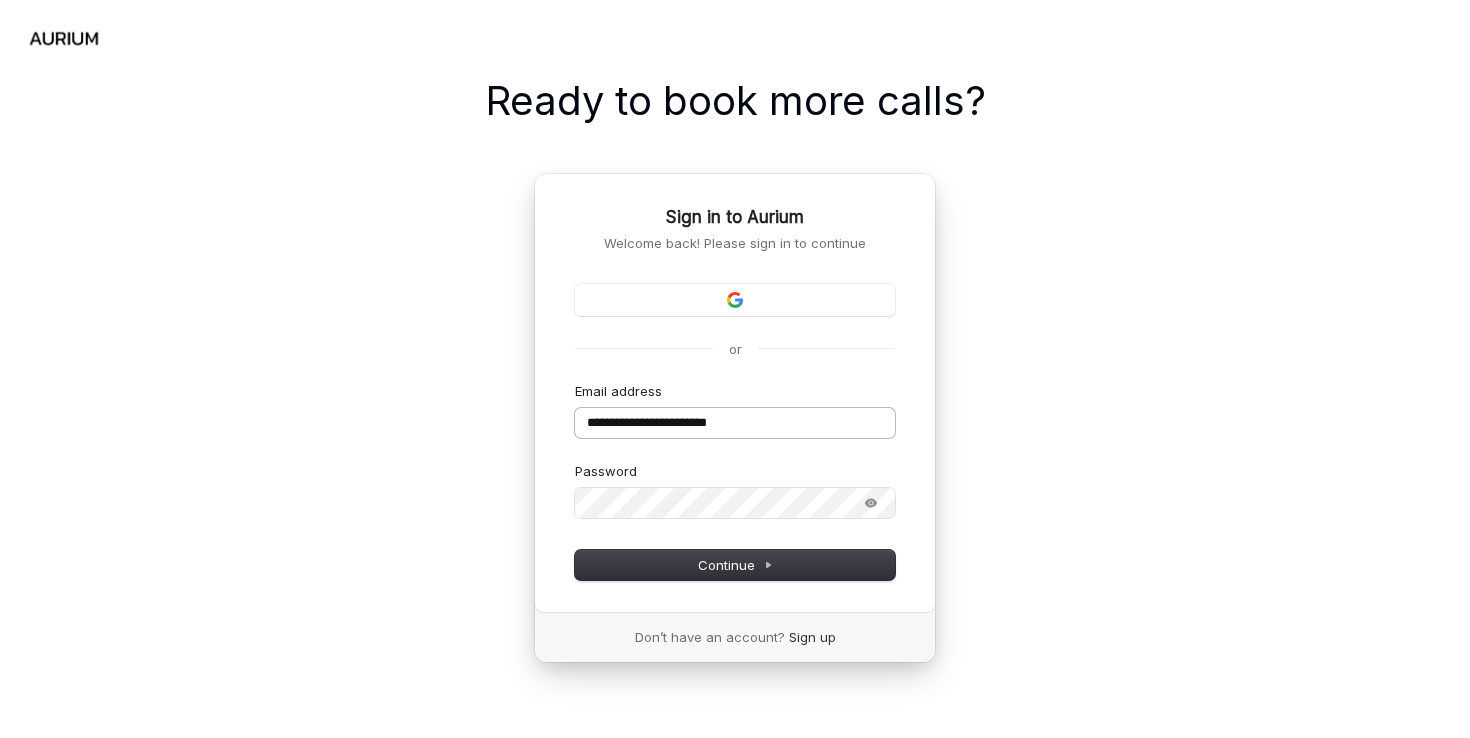 click on "Password" at bounding box center (735, 471) 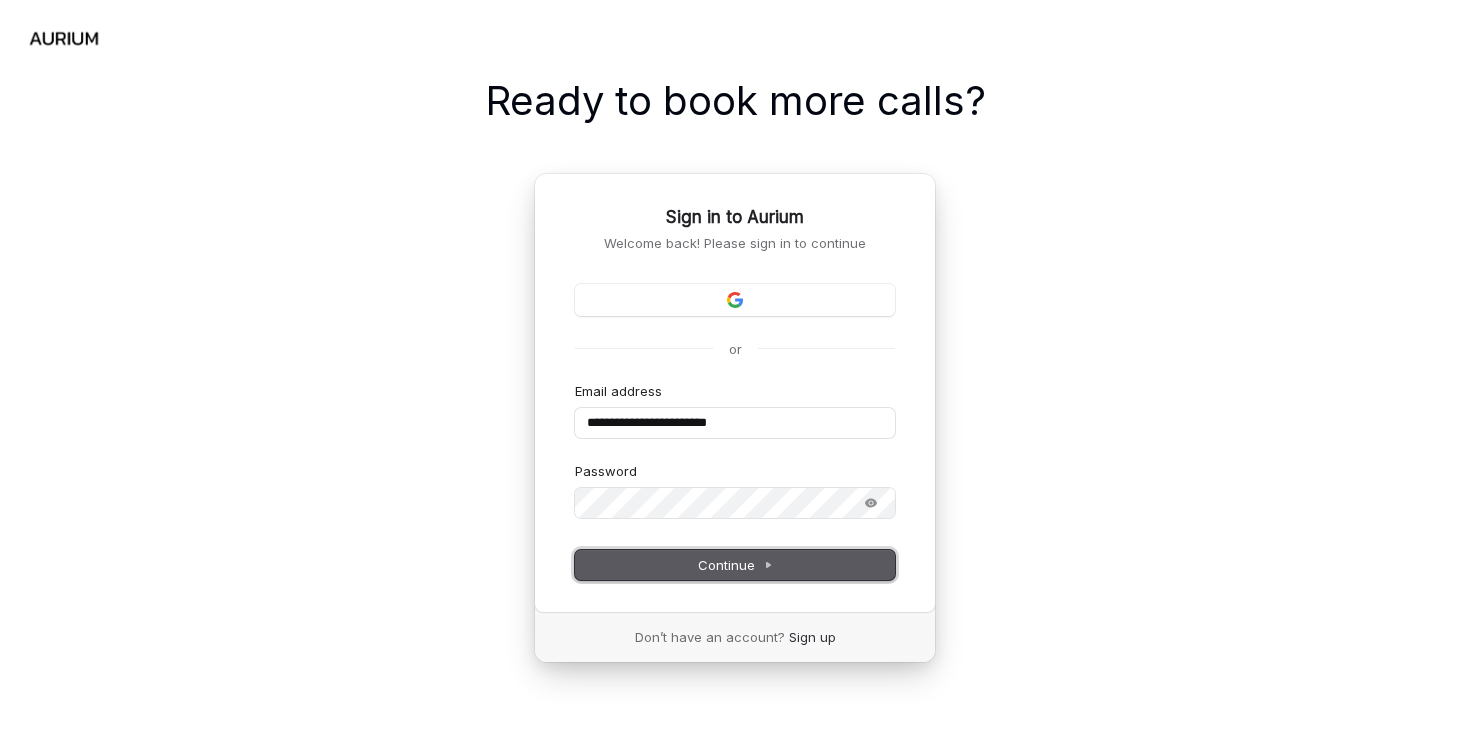 click on "Continue" at bounding box center (735, 565) 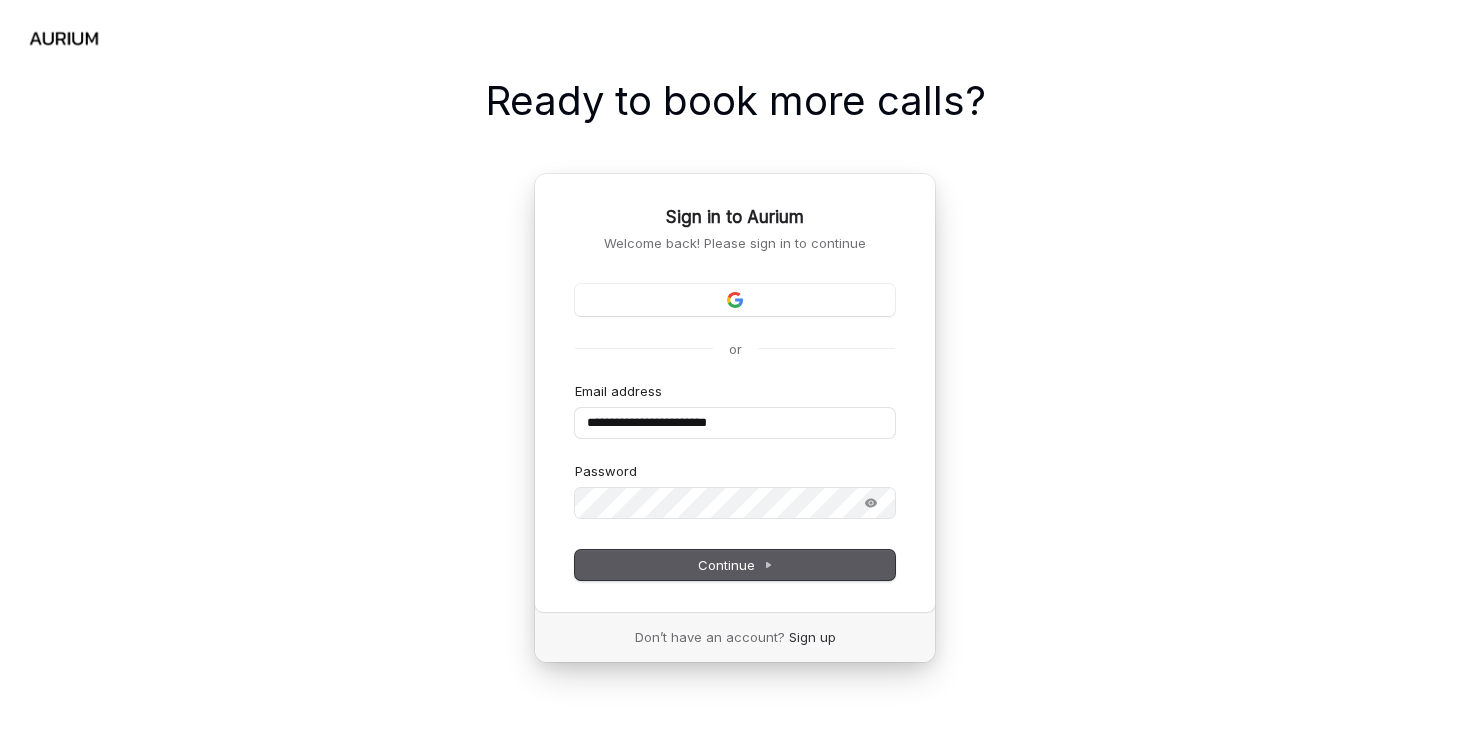 type on "**********" 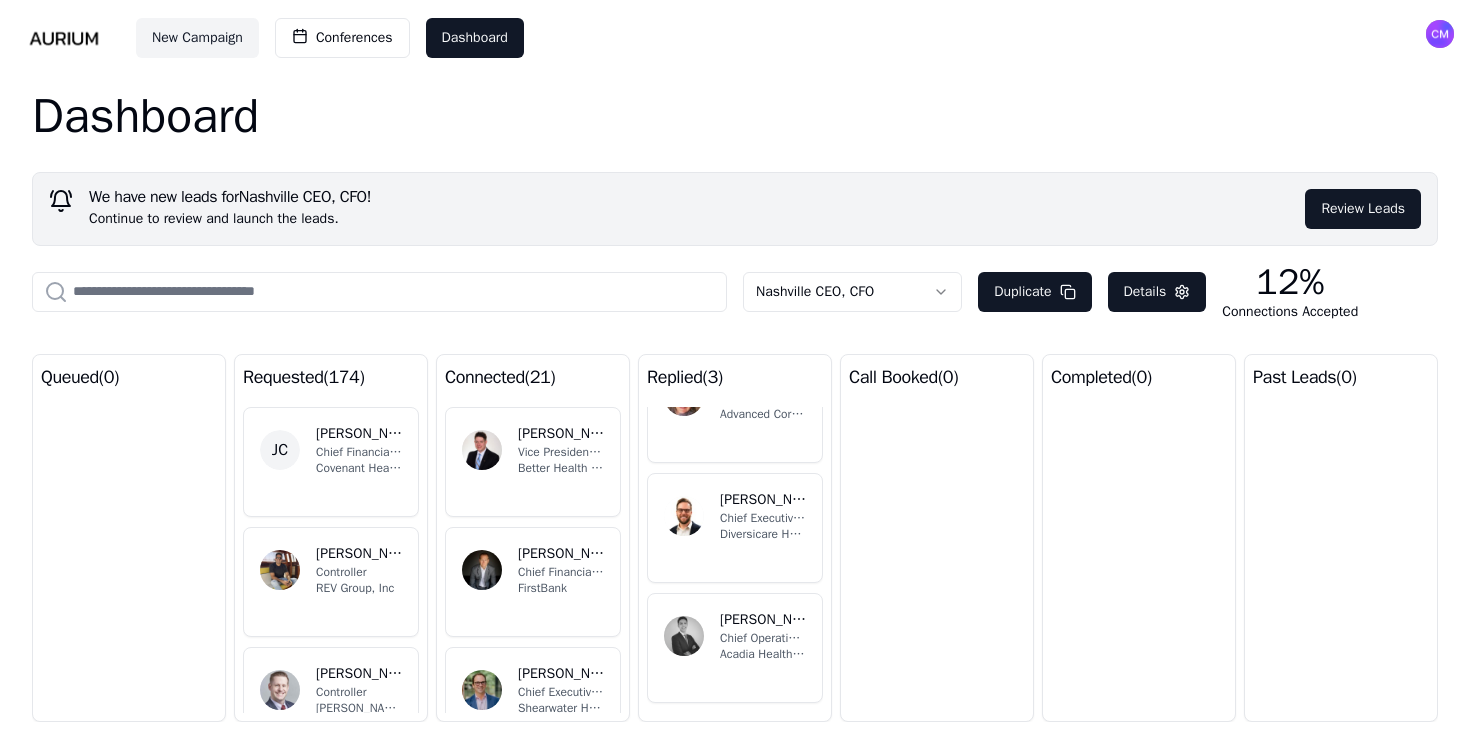 scroll, scrollTop: 0, scrollLeft: 0, axis: both 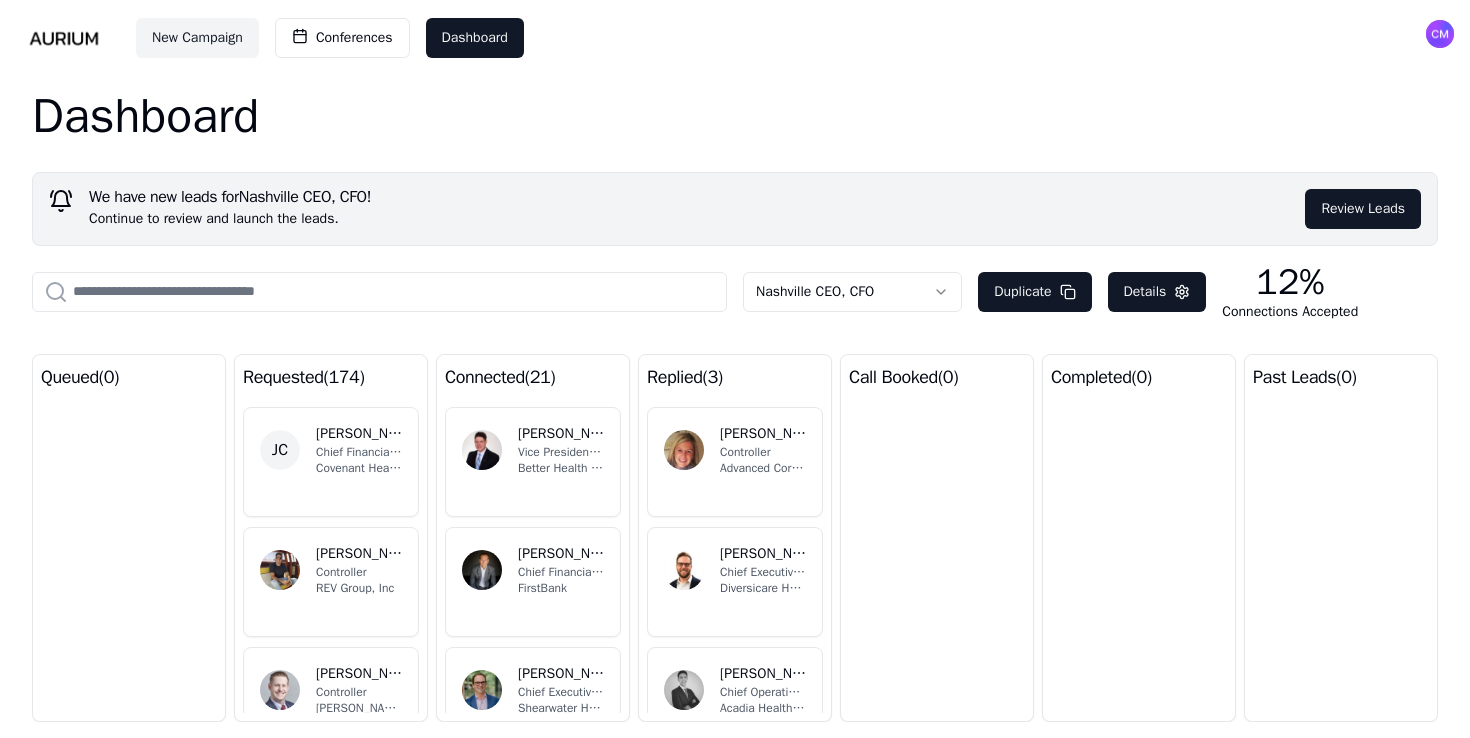 click at bounding box center [684, 450] 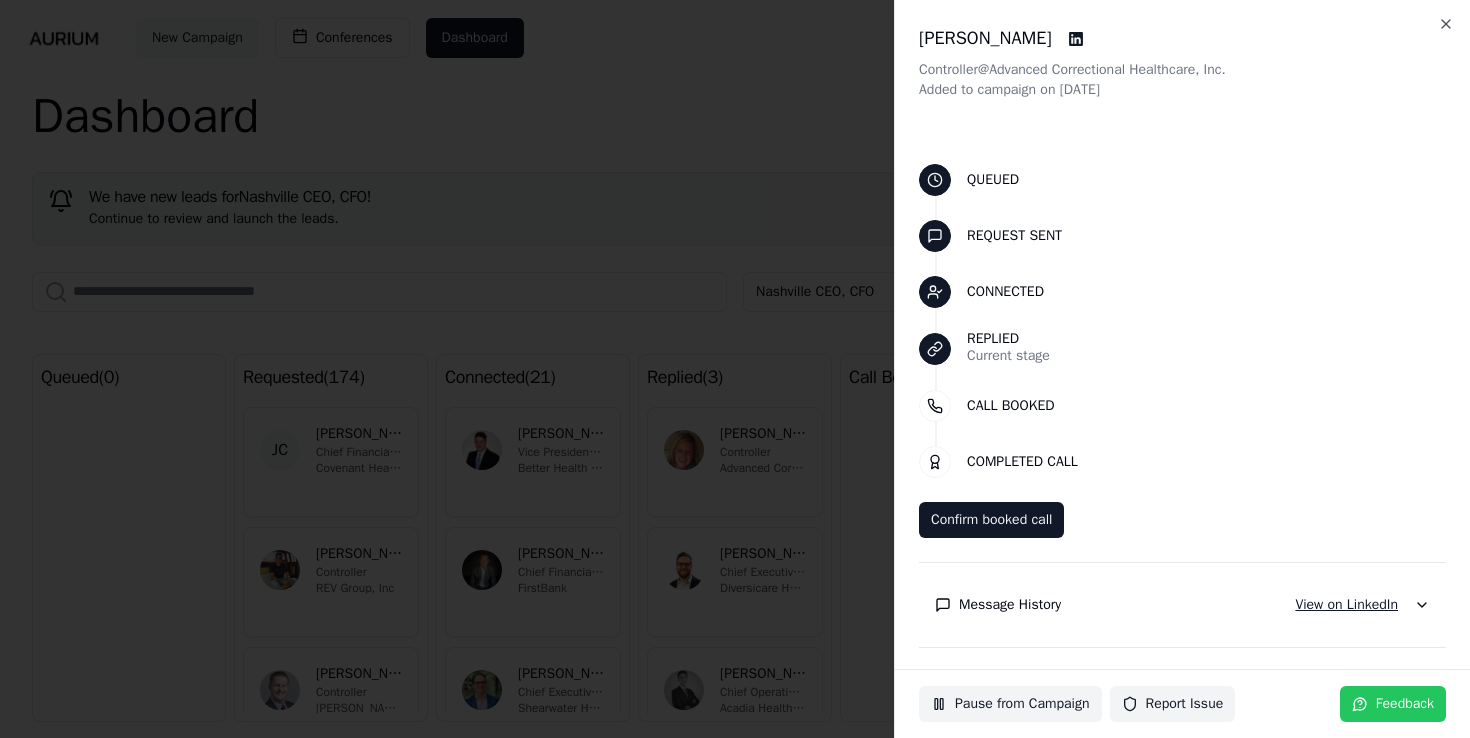 click on "View on LinkedIn" at bounding box center (1346, 605) 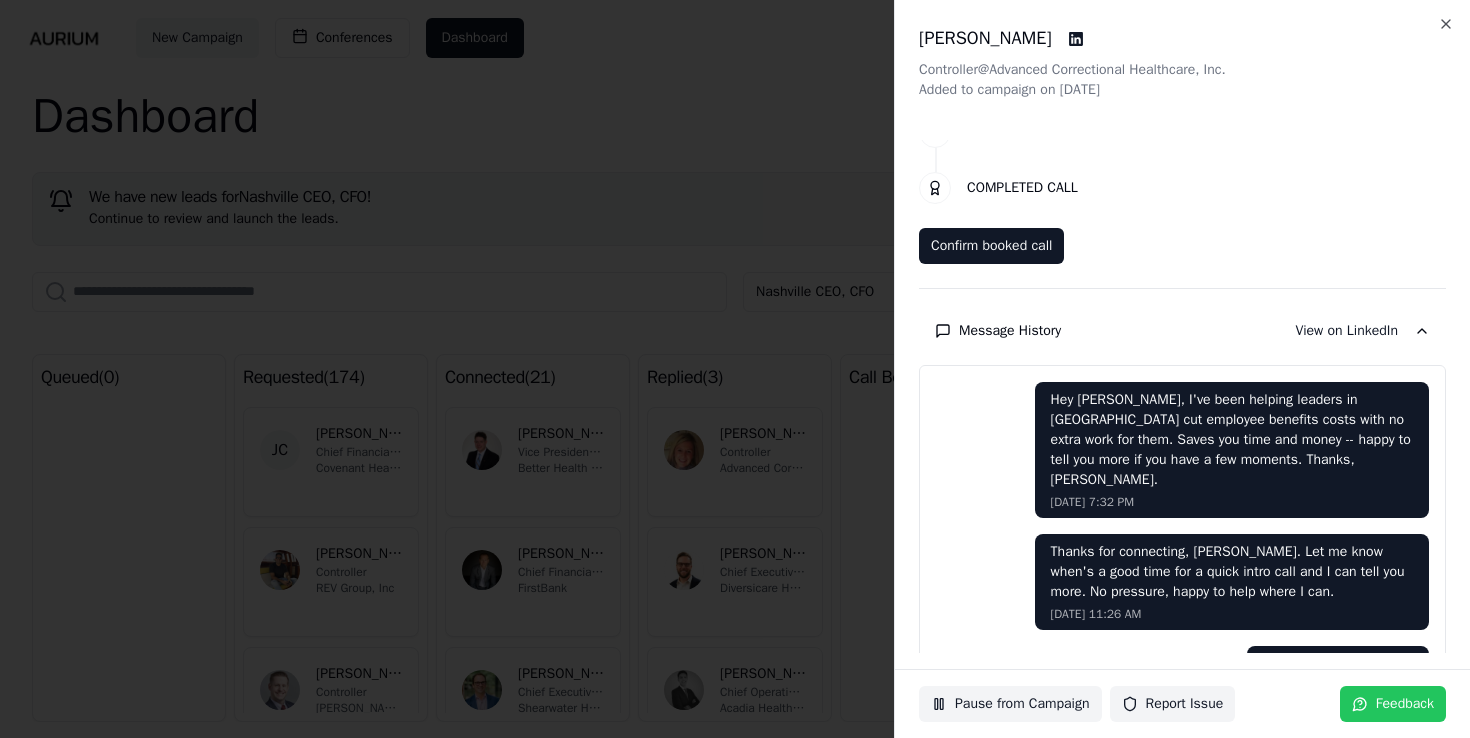 scroll, scrollTop: 327, scrollLeft: 0, axis: vertical 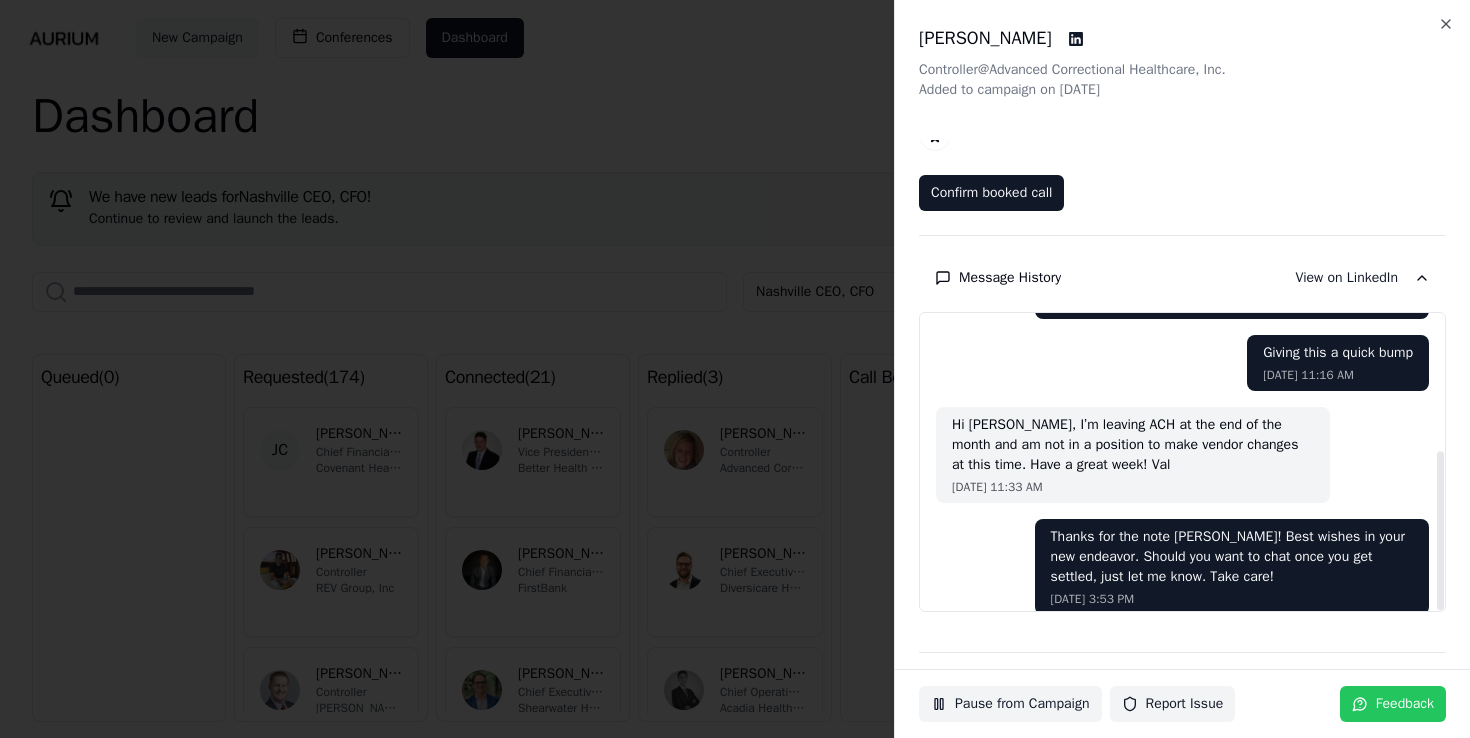 click at bounding box center (735, 369) 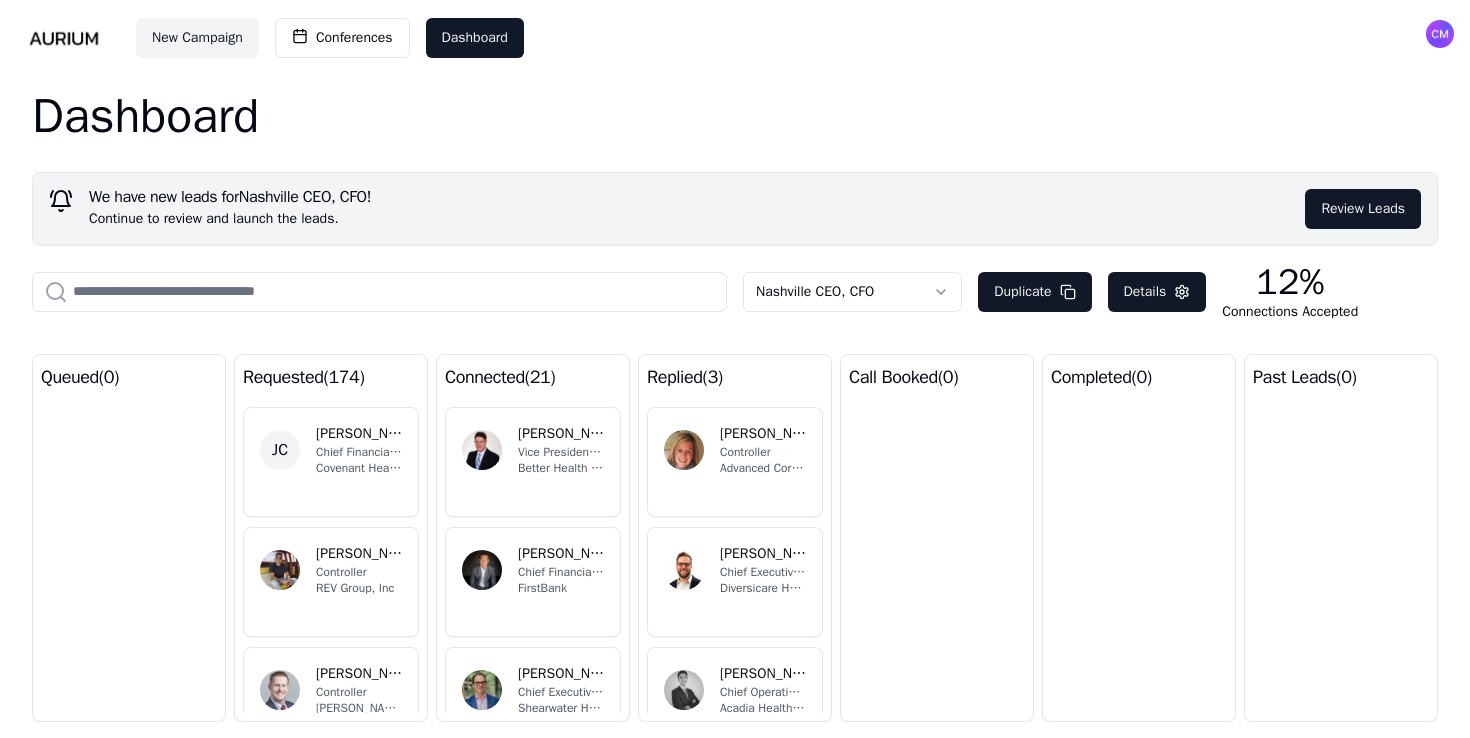 click on "[PERSON_NAME]" at bounding box center (763, 554) 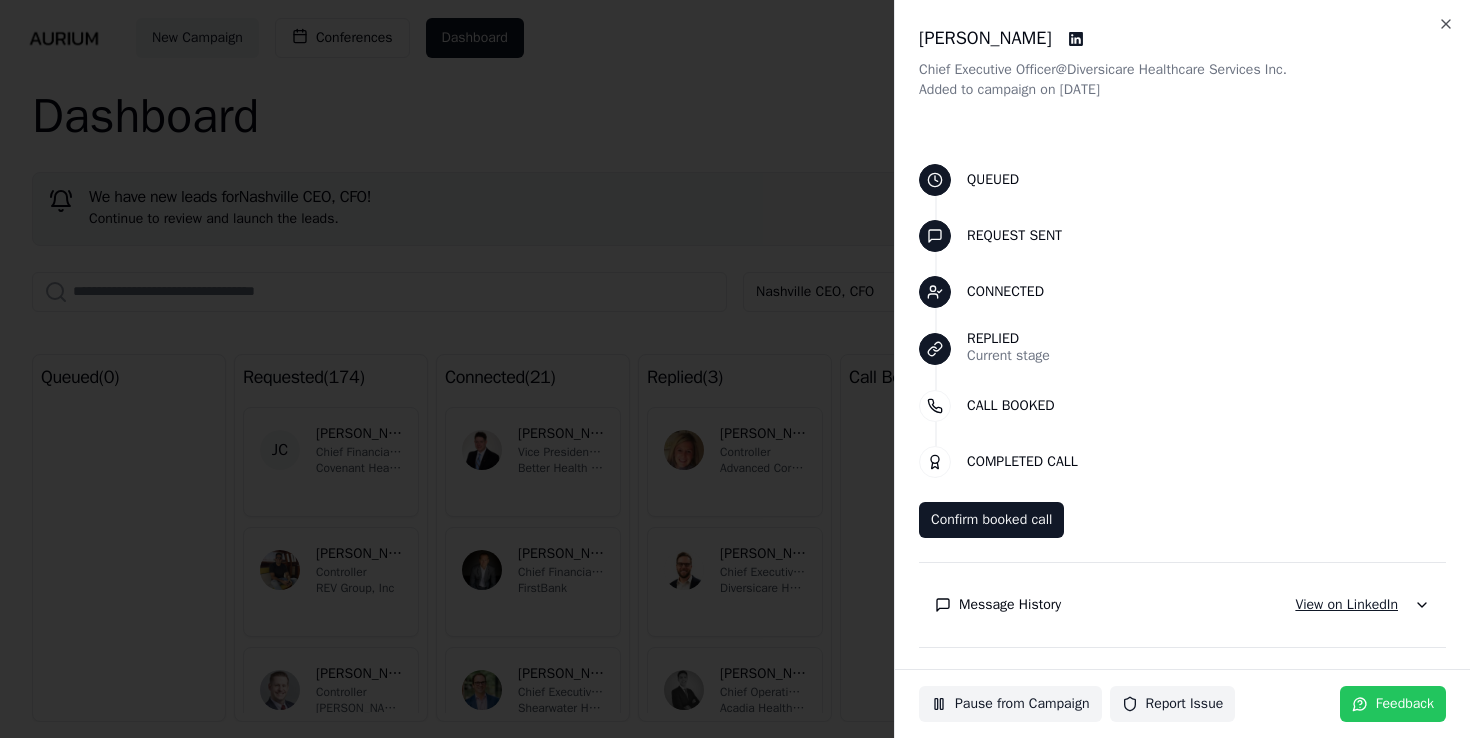 click on "View on LinkedIn" at bounding box center [1346, 605] 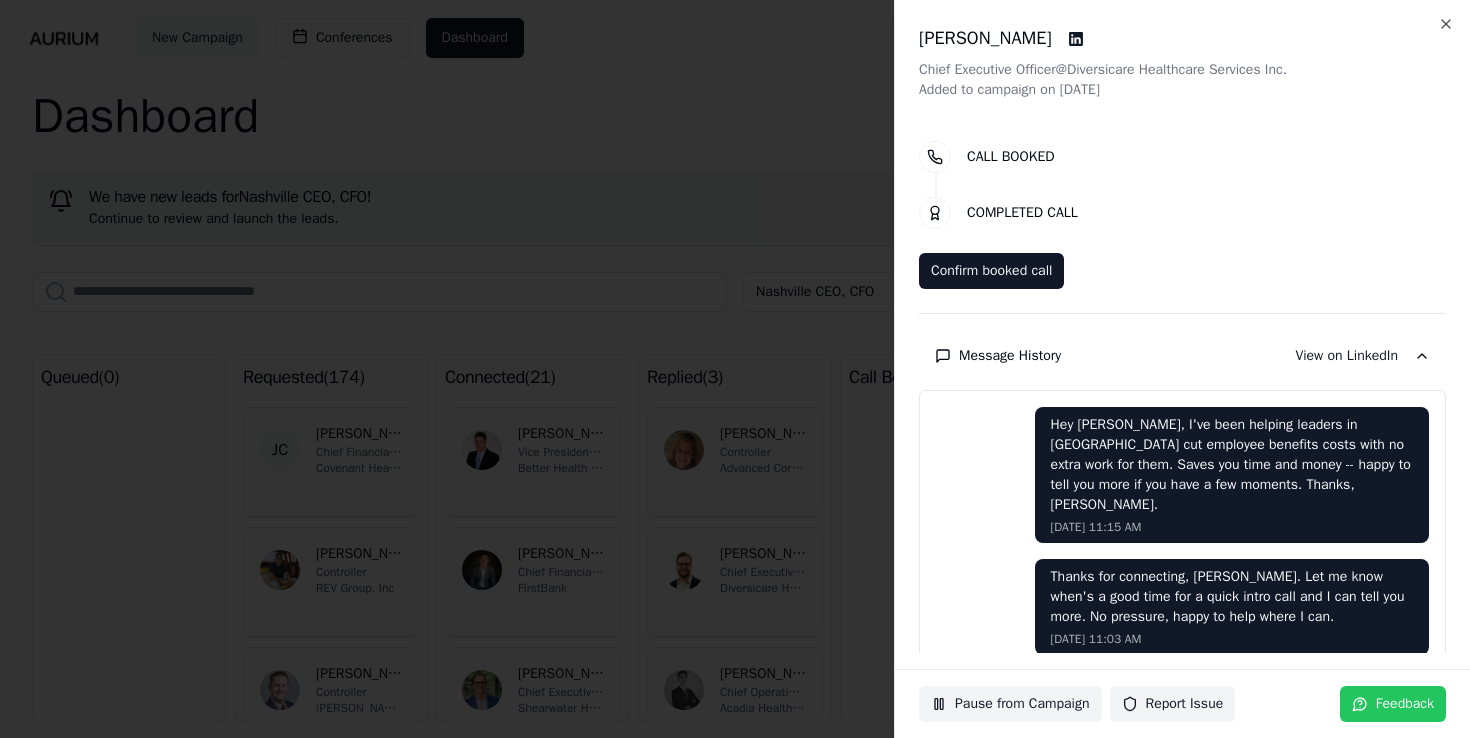 scroll, scrollTop: 327, scrollLeft: 0, axis: vertical 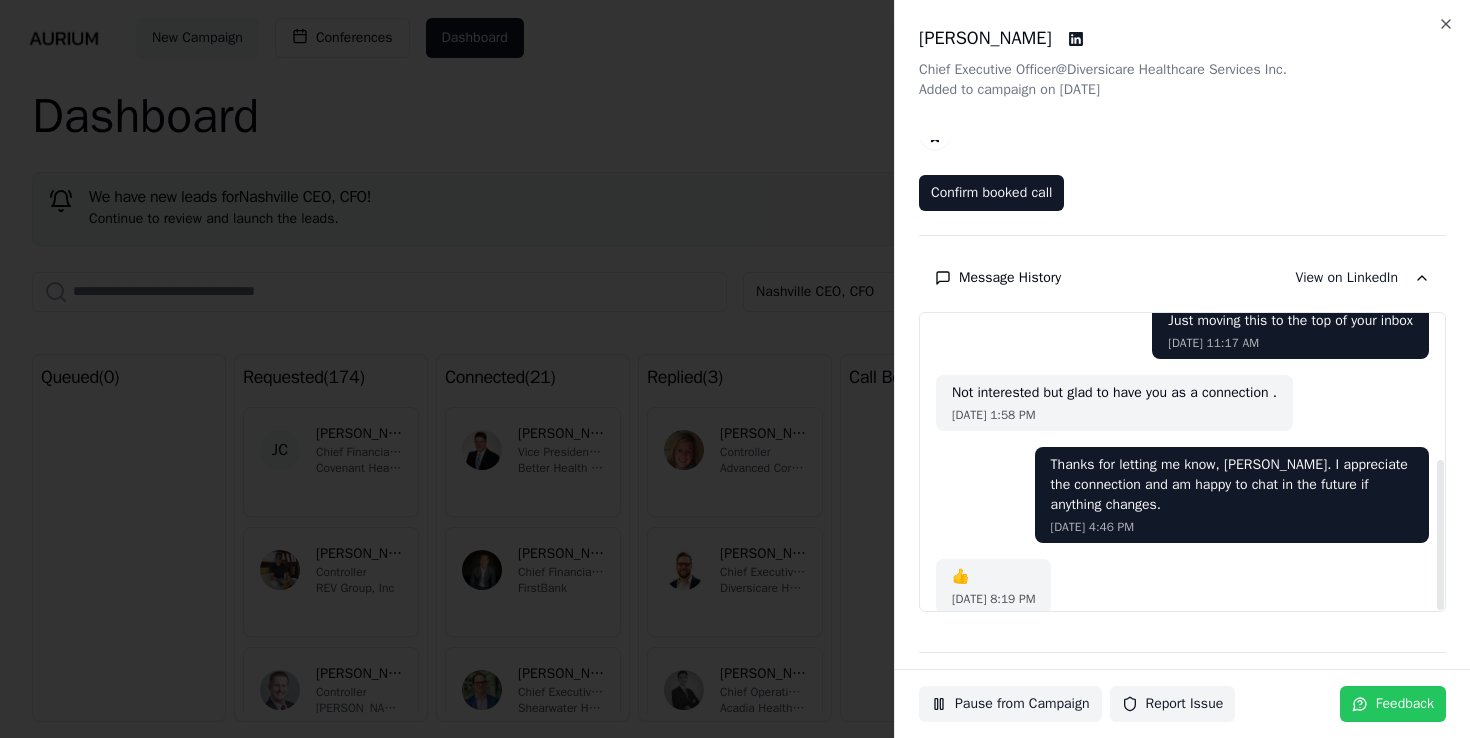 click at bounding box center [735, 369] 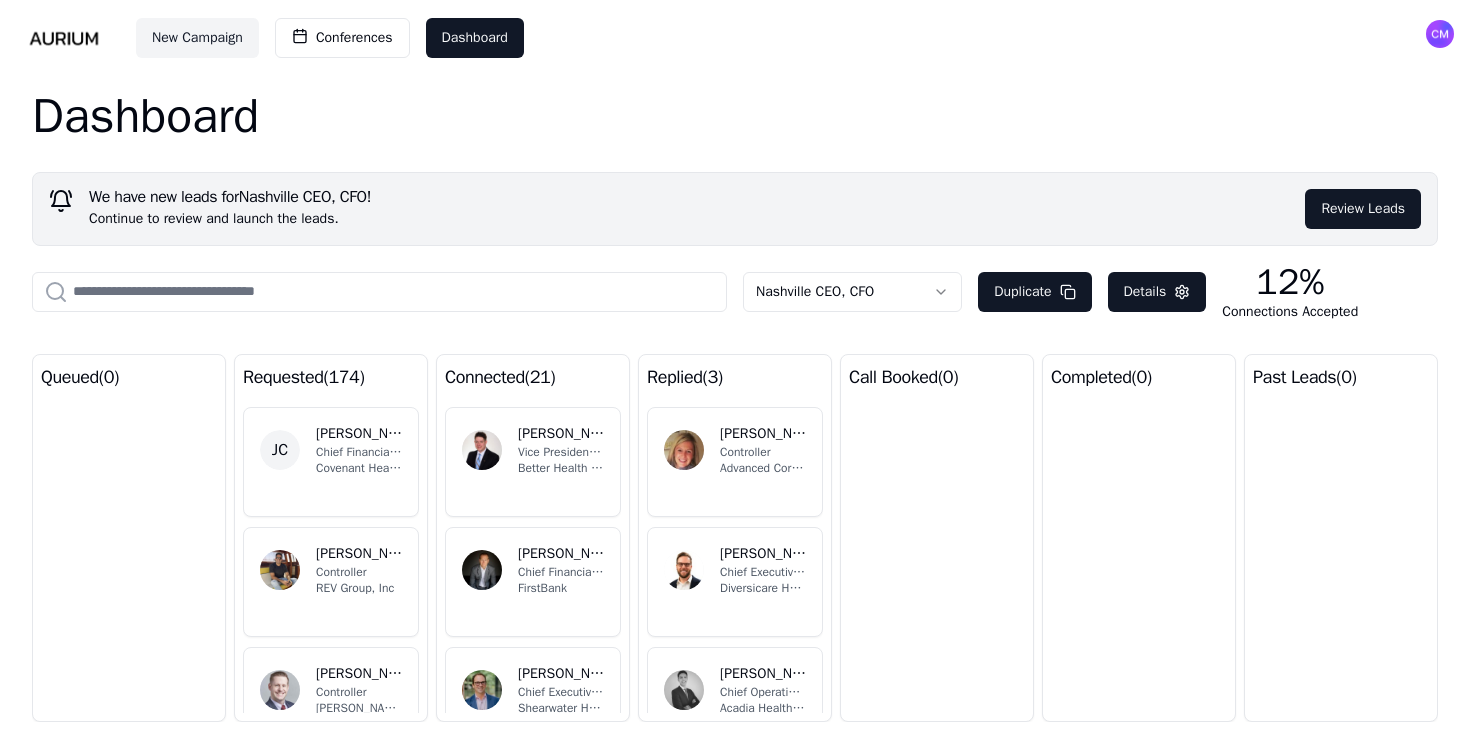 scroll, scrollTop: 54, scrollLeft: 0, axis: vertical 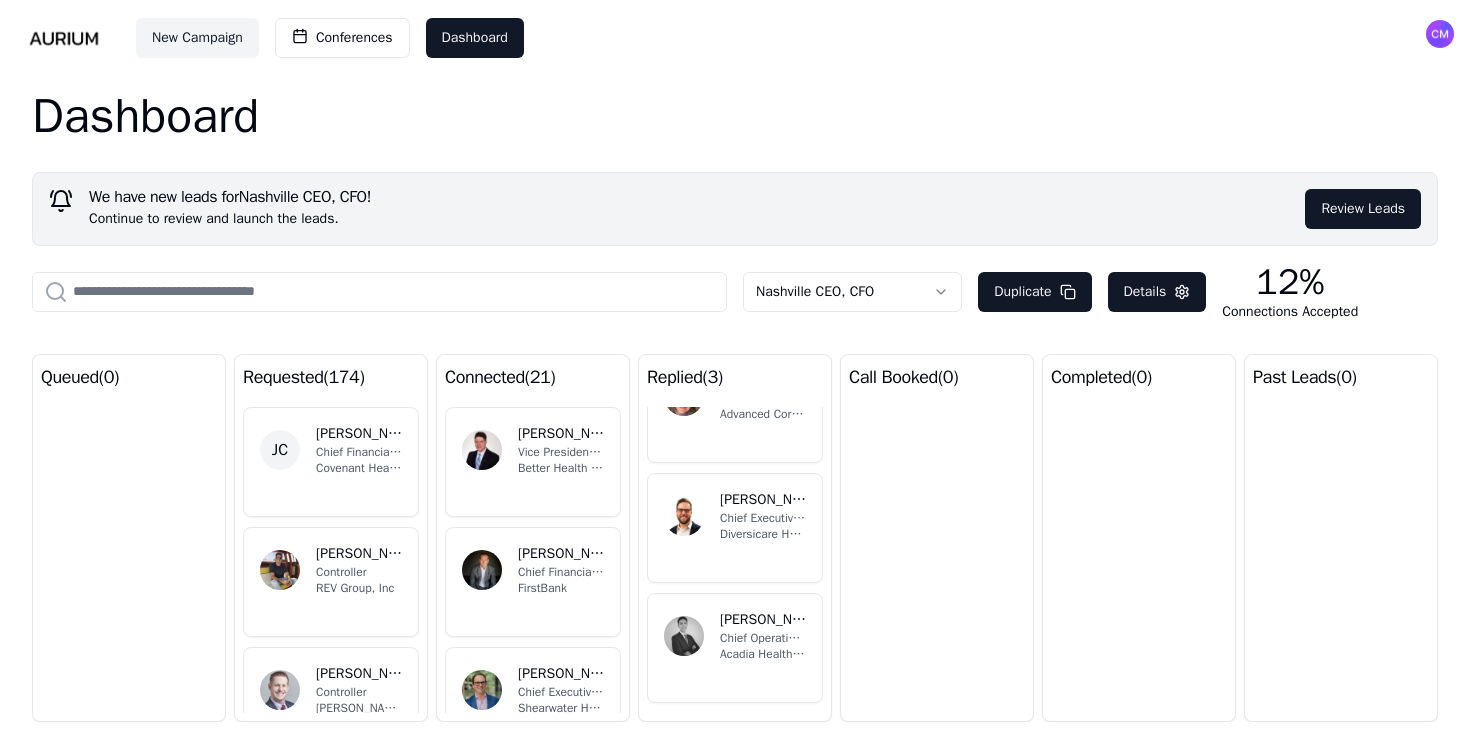 click on "[PERSON_NAME], [GEOGRAPHIC_DATA]" at bounding box center (763, 620) 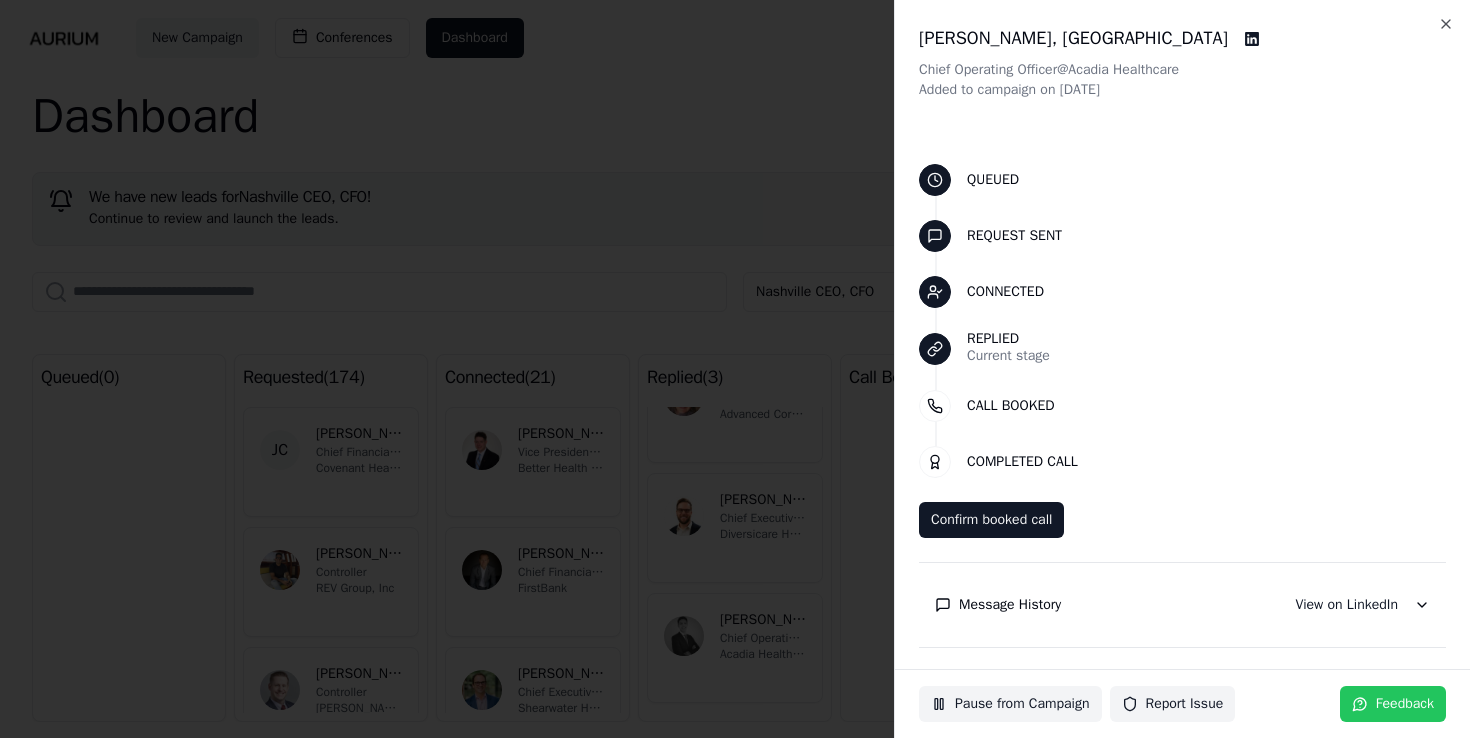 click on "Message History View on LinkedIn" at bounding box center [1182, 617] 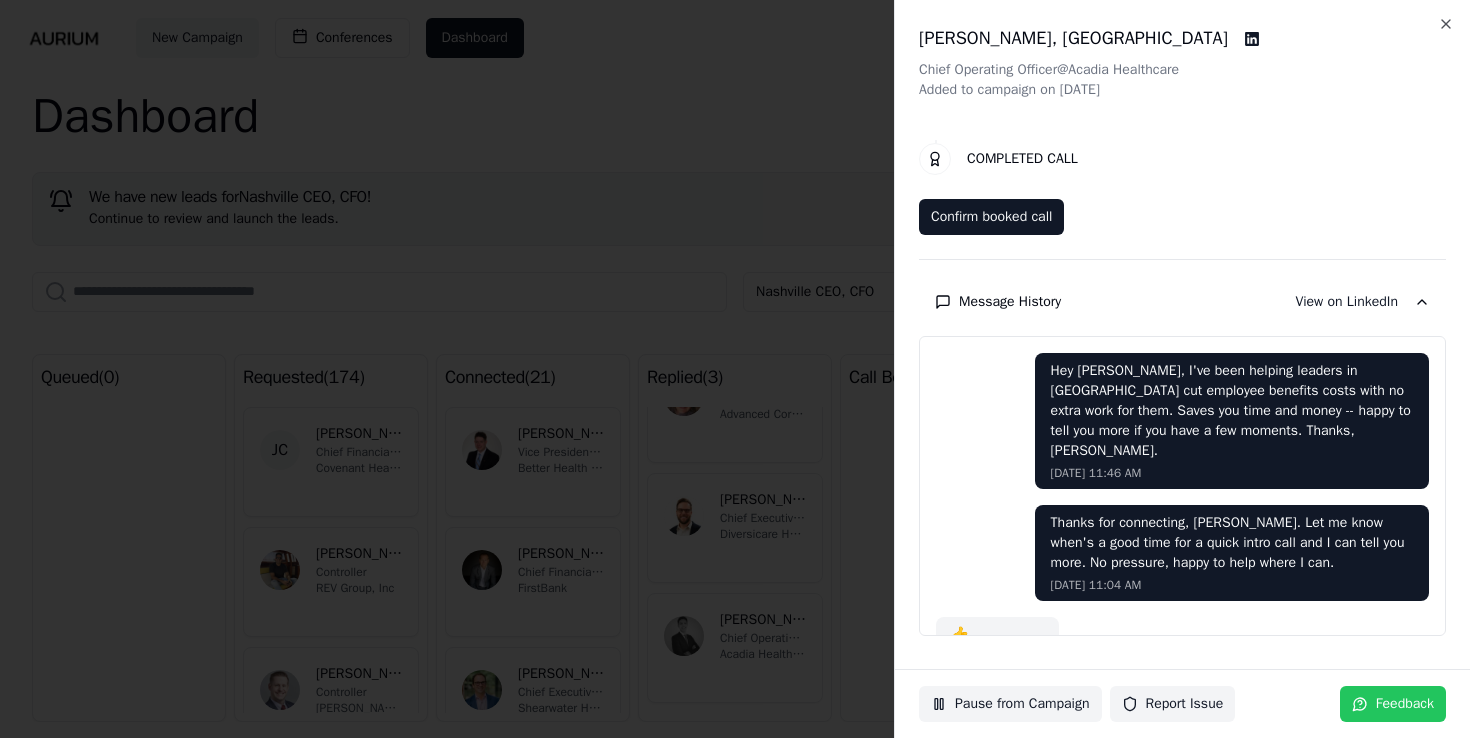 scroll, scrollTop: 327, scrollLeft: 0, axis: vertical 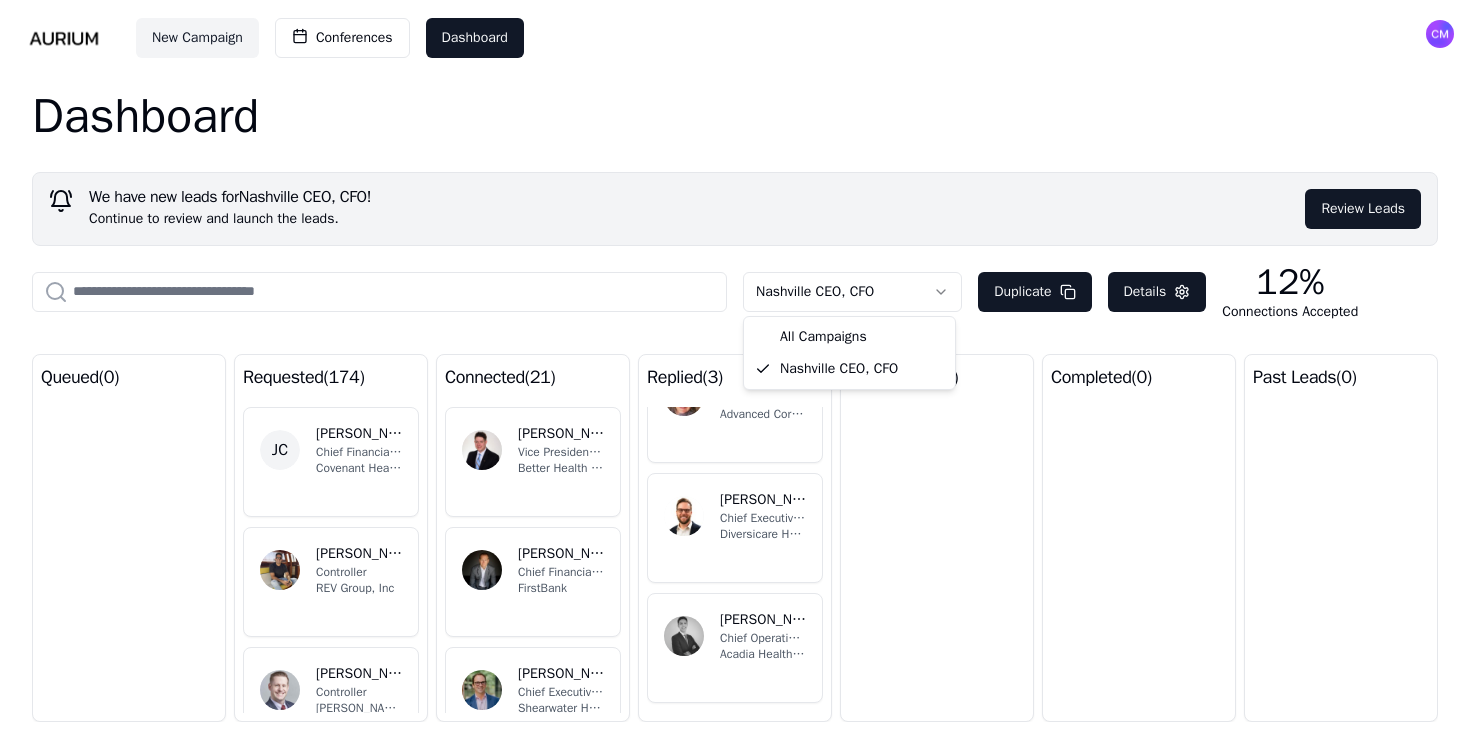 click on "New Campaign Conferences Dashboard Dashboard We have new leads for  Nashville CEO, CFO ! Continue to review and launch the leads. Review Leads Nashville CEO, CFO Duplicate Details 12% Connections Accepted queued  ( 0 ) requested  ( 174 ) [PERSON_NAME] [PERSON_NAME], CPA, CHFP Chief Financial Officer Covenant Health RG [PERSON_NAME] Controller REV Group, Inc TE [PERSON_NAME] Controller [PERSON_NAME] Building Systems, A Nucor Company ZM [PERSON_NAME] Chief Financial Officer HarmonyCares GH [PERSON_NAME] Chief Financial Officer HealthStream connected  ( 21 ) DC [PERSON_NAME], CPA Vice President, Controller Better Health Group MM [PERSON_NAME] Chief Financial Officer FirstBank TK [PERSON_NAME] Chief Executive Officer Shearwater Health EM [PERSON_NAME] Associate Chief Financial Officer [DATE] Saint [PERSON_NAME] [PERSON_NAME], MBA, FACHE Chief Operating Officer Newport Healthcare replied  ( 3 ) VS [PERSON_NAME] Controller Advanced Correctional Healthcare, Inc. SN [PERSON_NAME] Chief Executive Officer Diversicare Healthcare Services Inc. NM" at bounding box center (735, 369) 